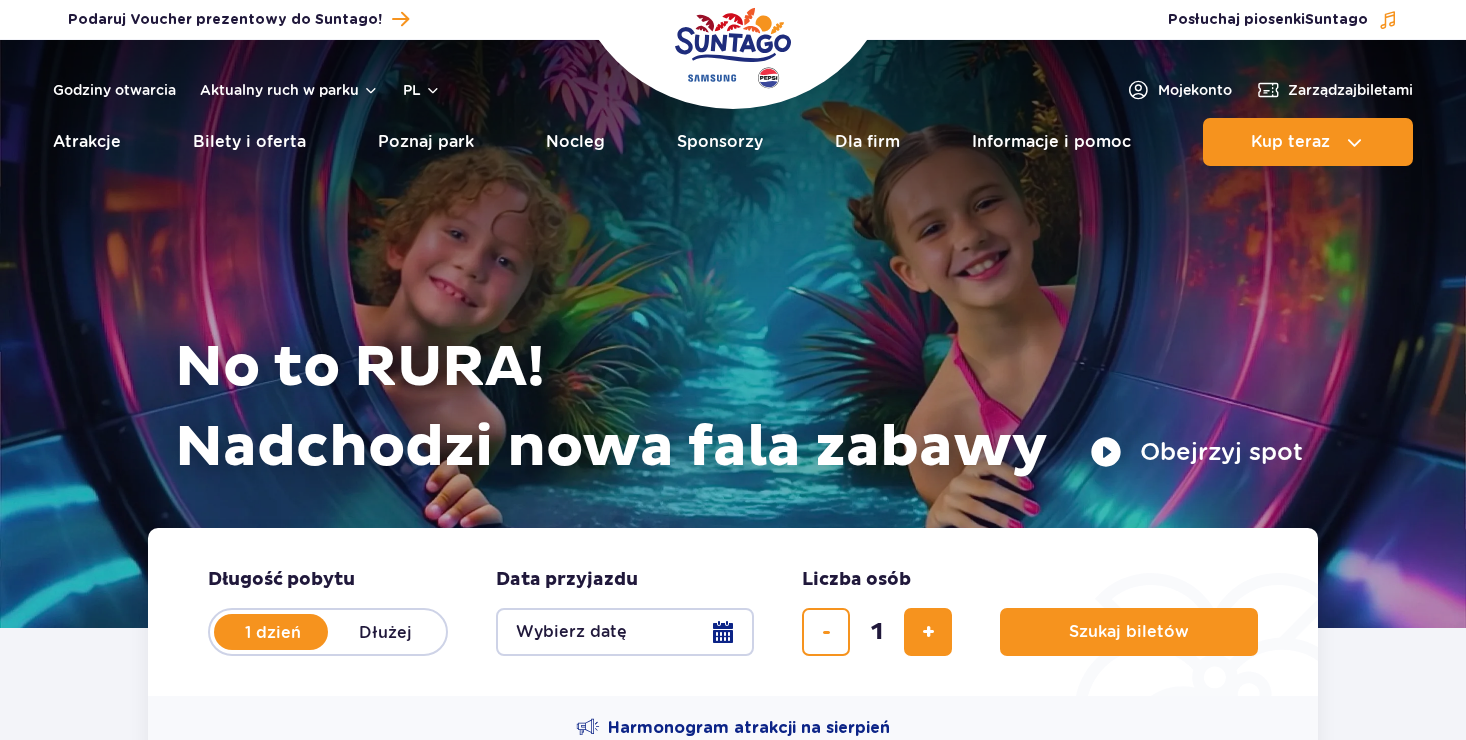 scroll, scrollTop: 0, scrollLeft: 0, axis: both 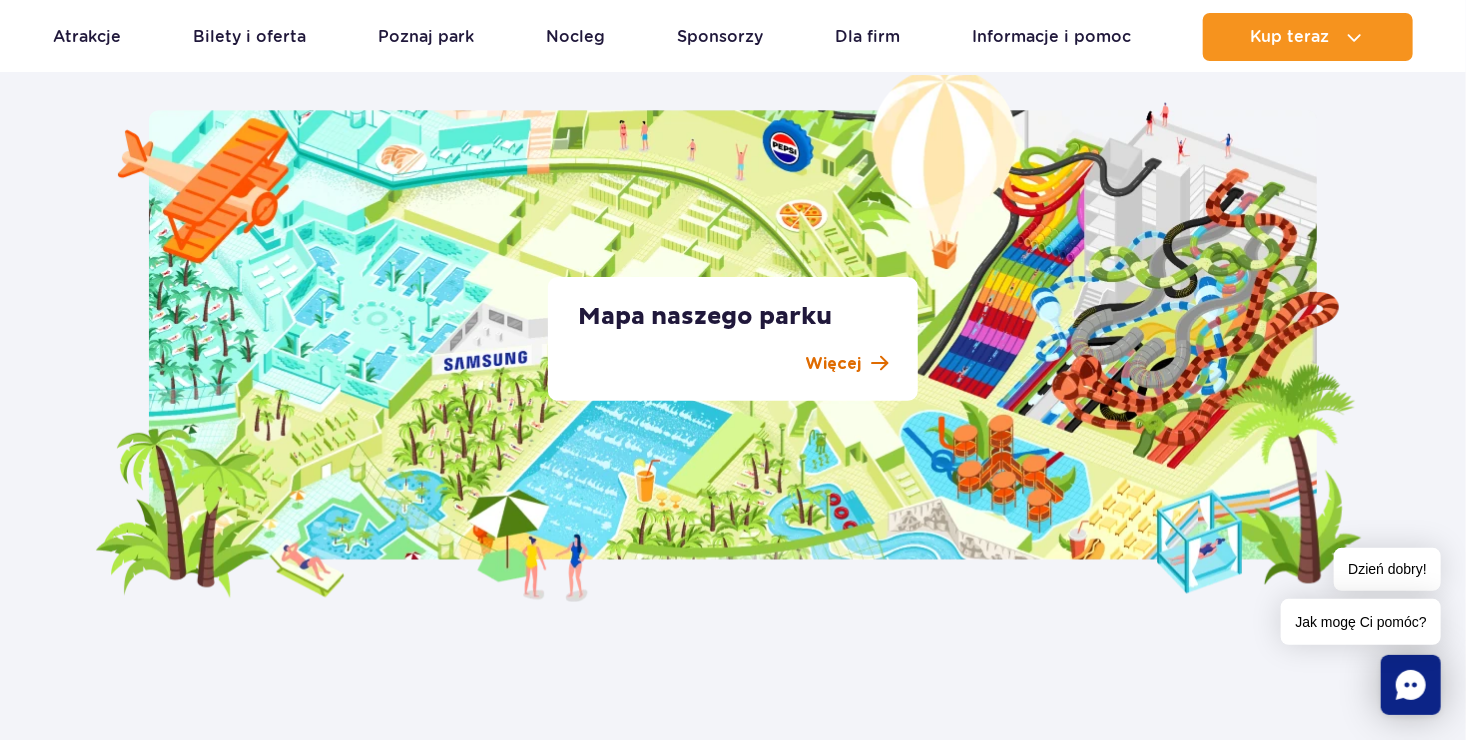 click on "Więcej" at bounding box center (833, 364) 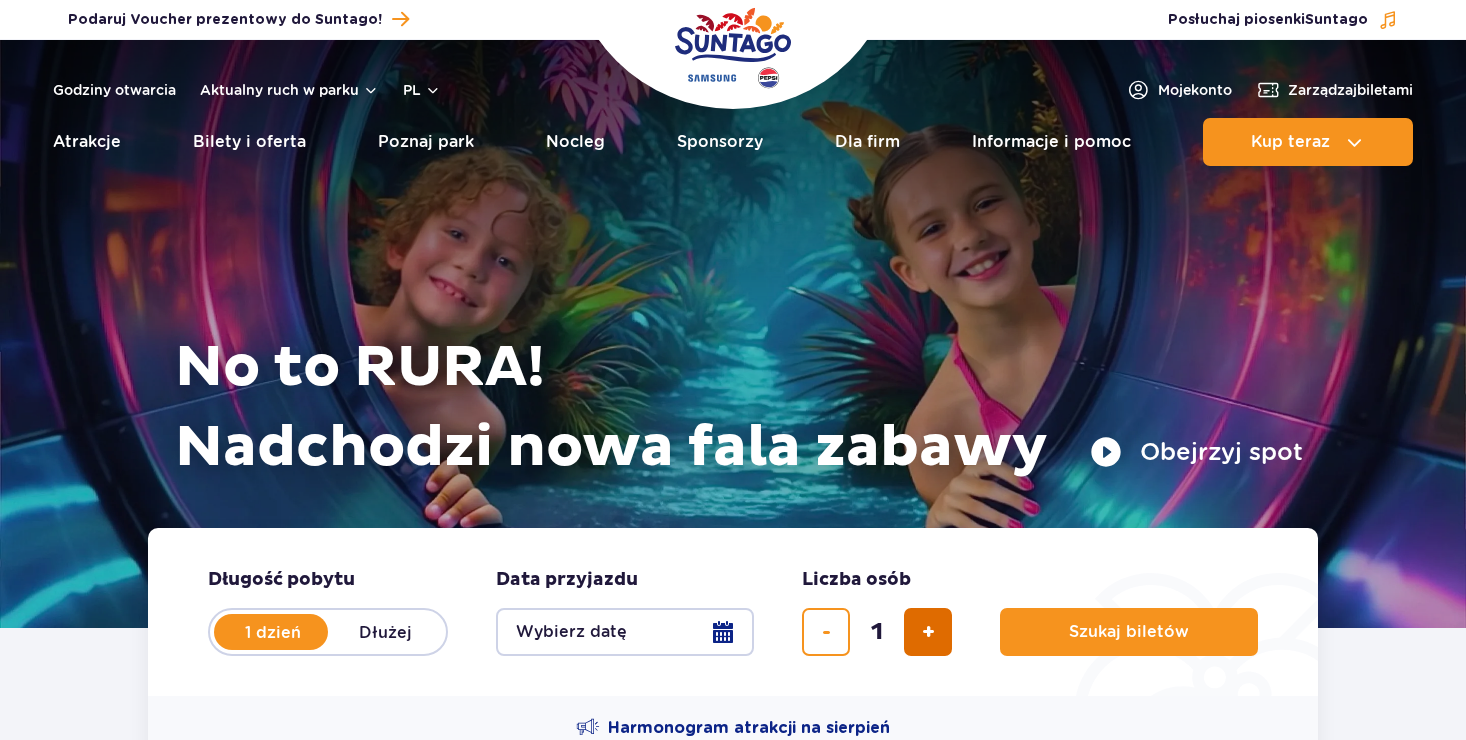 scroll, scrollTop: 0, scrollLeft: 0, axis: both 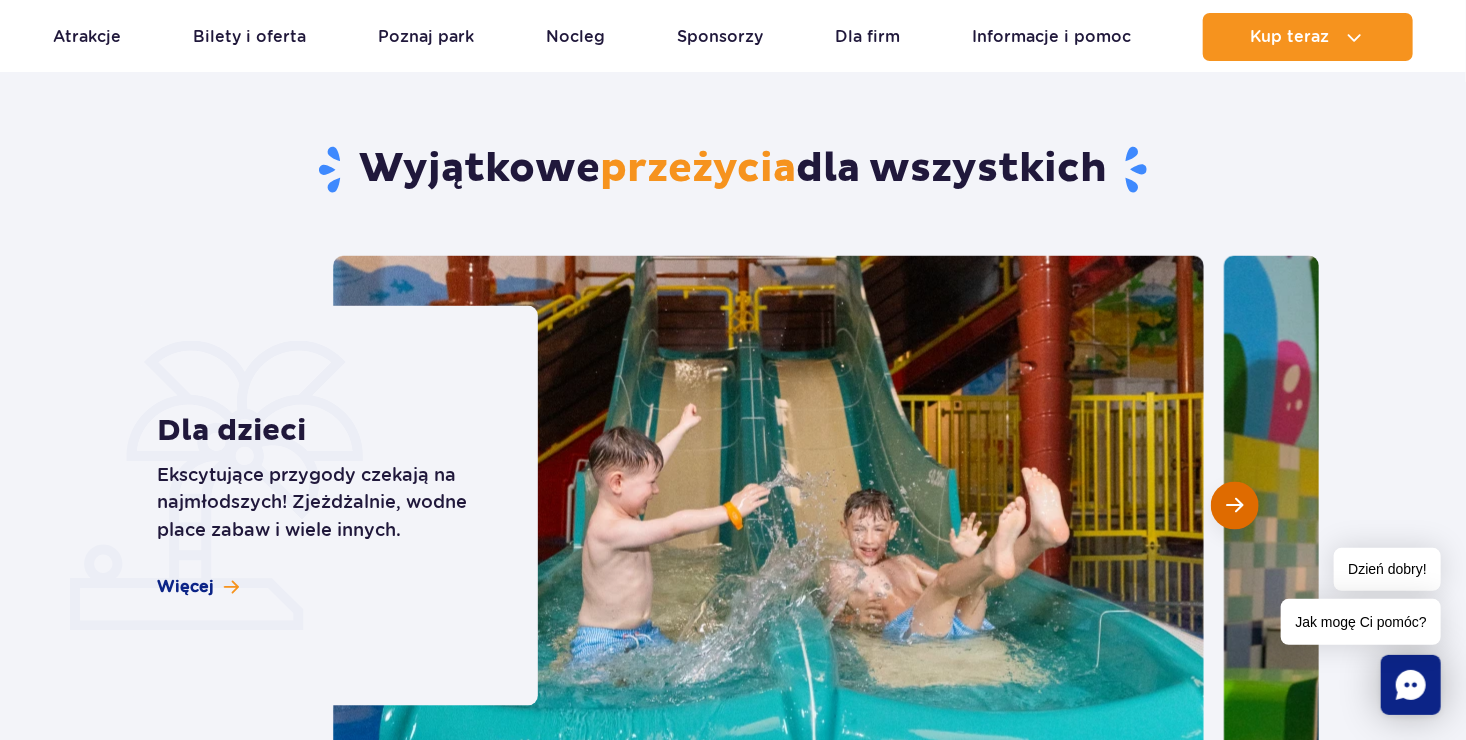 click at bounding box center [1234, 506] 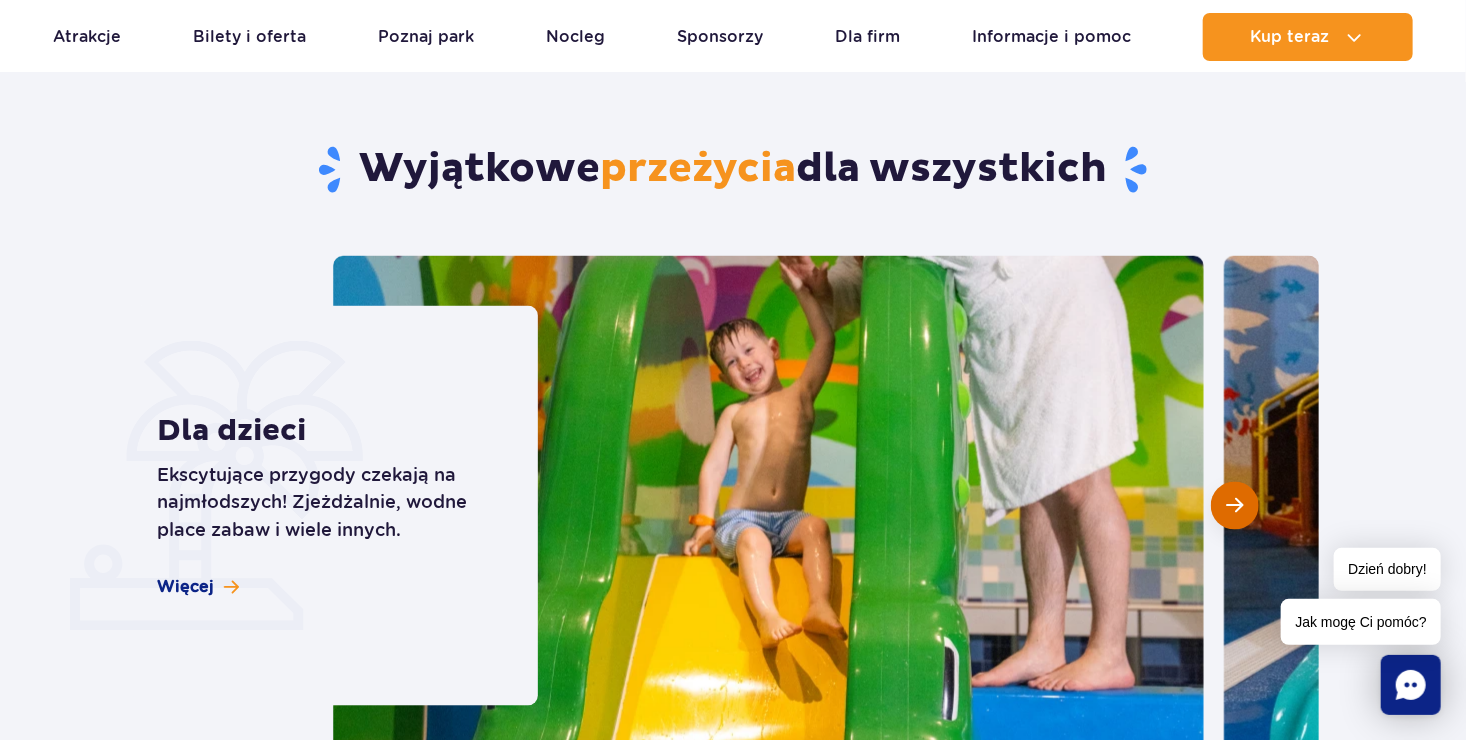 click at bounding box center (1234, 506) 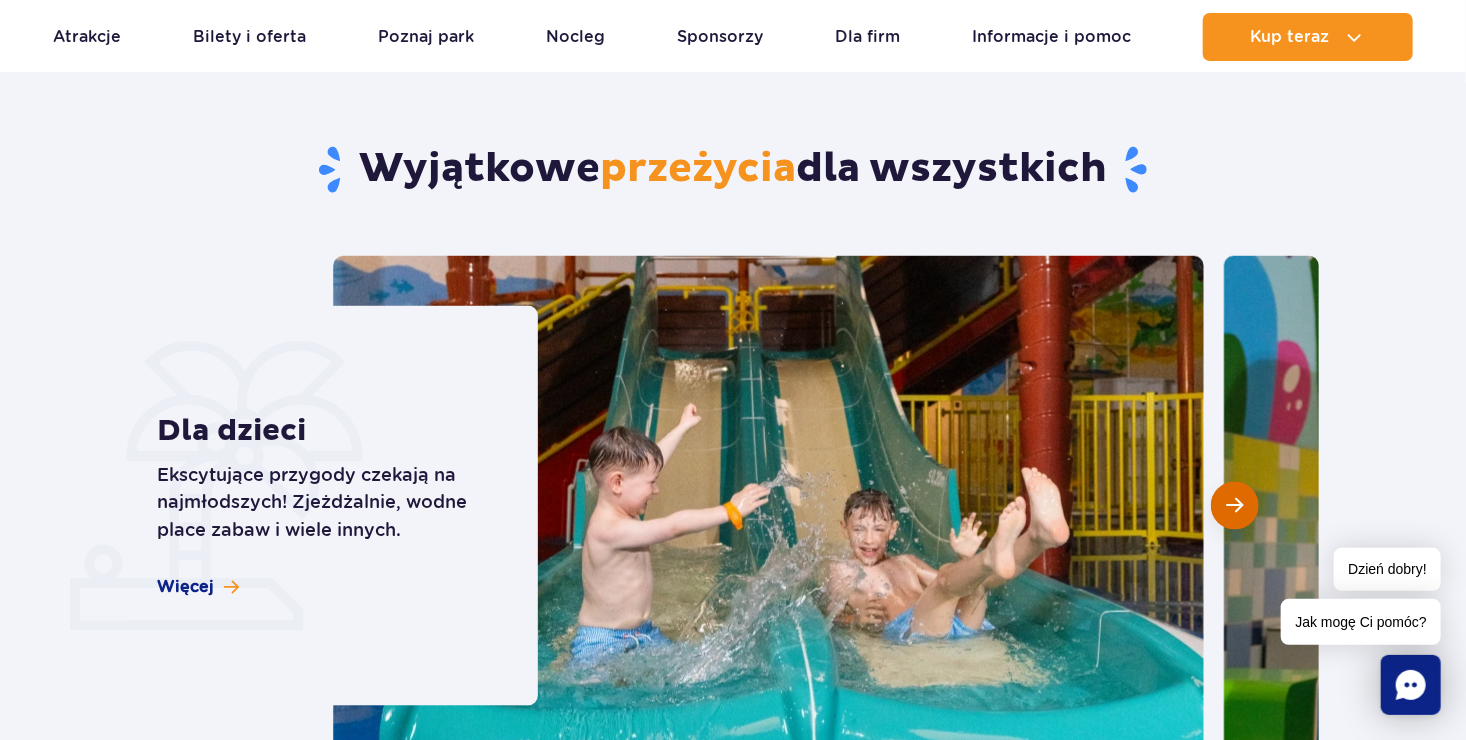 click at bounding box center (1234, 506) 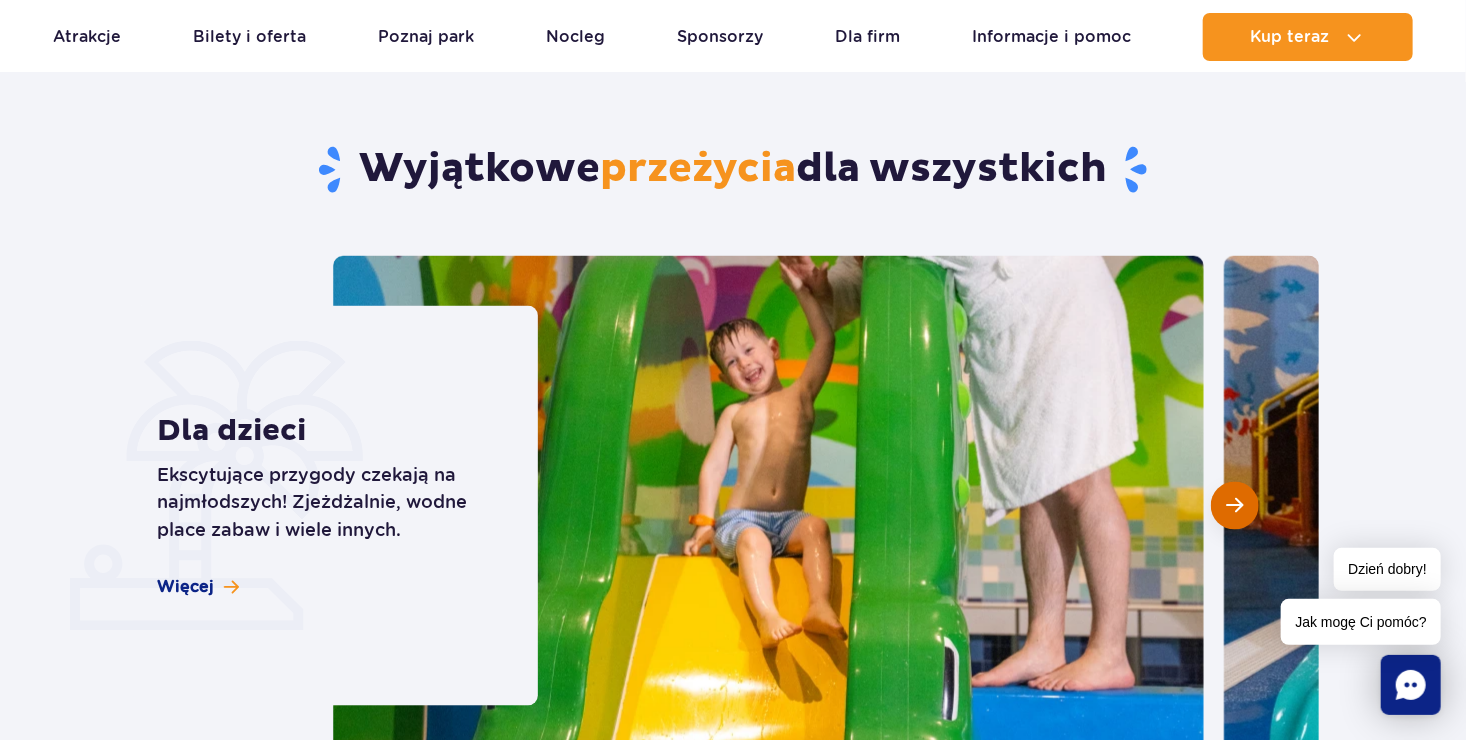 click at bounding box center (1234, 506) 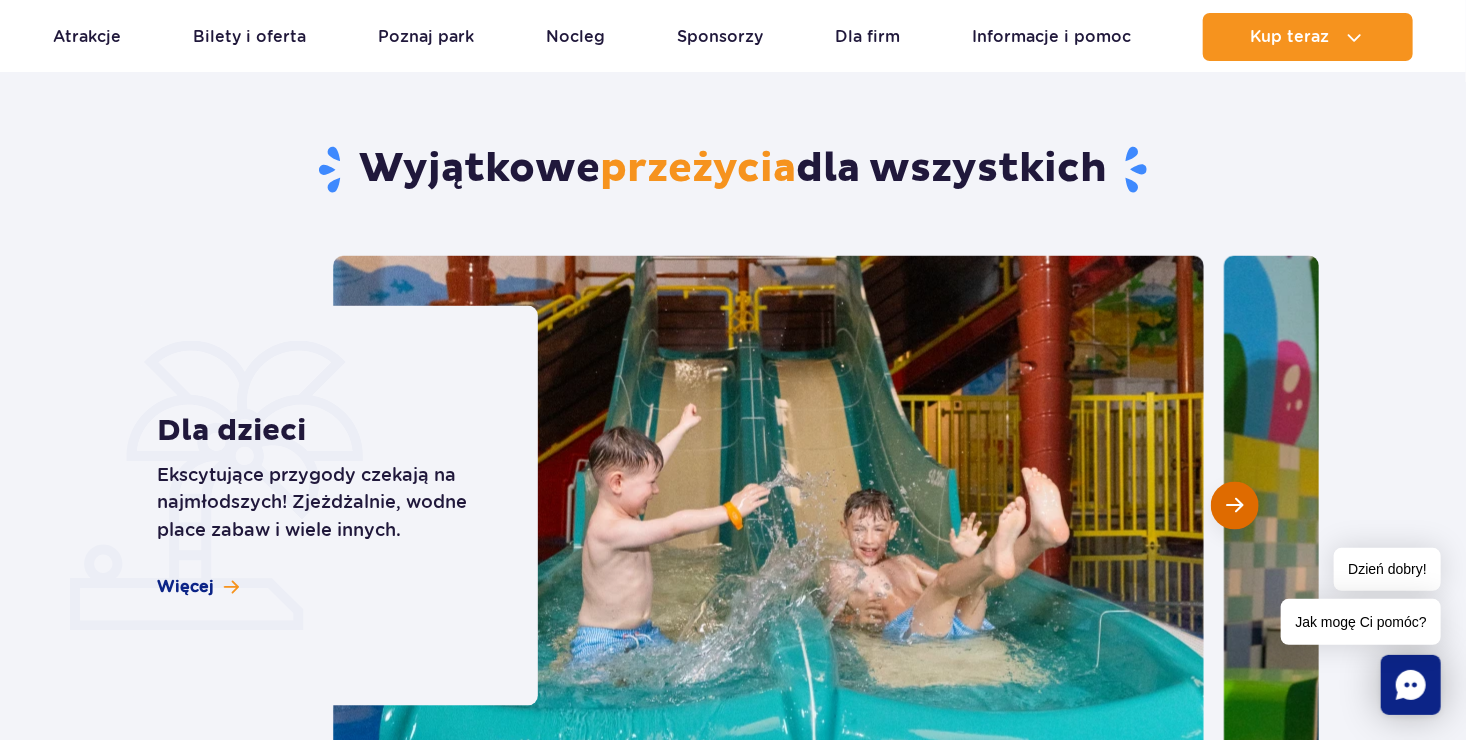 click at bounding box center [1234, 506] 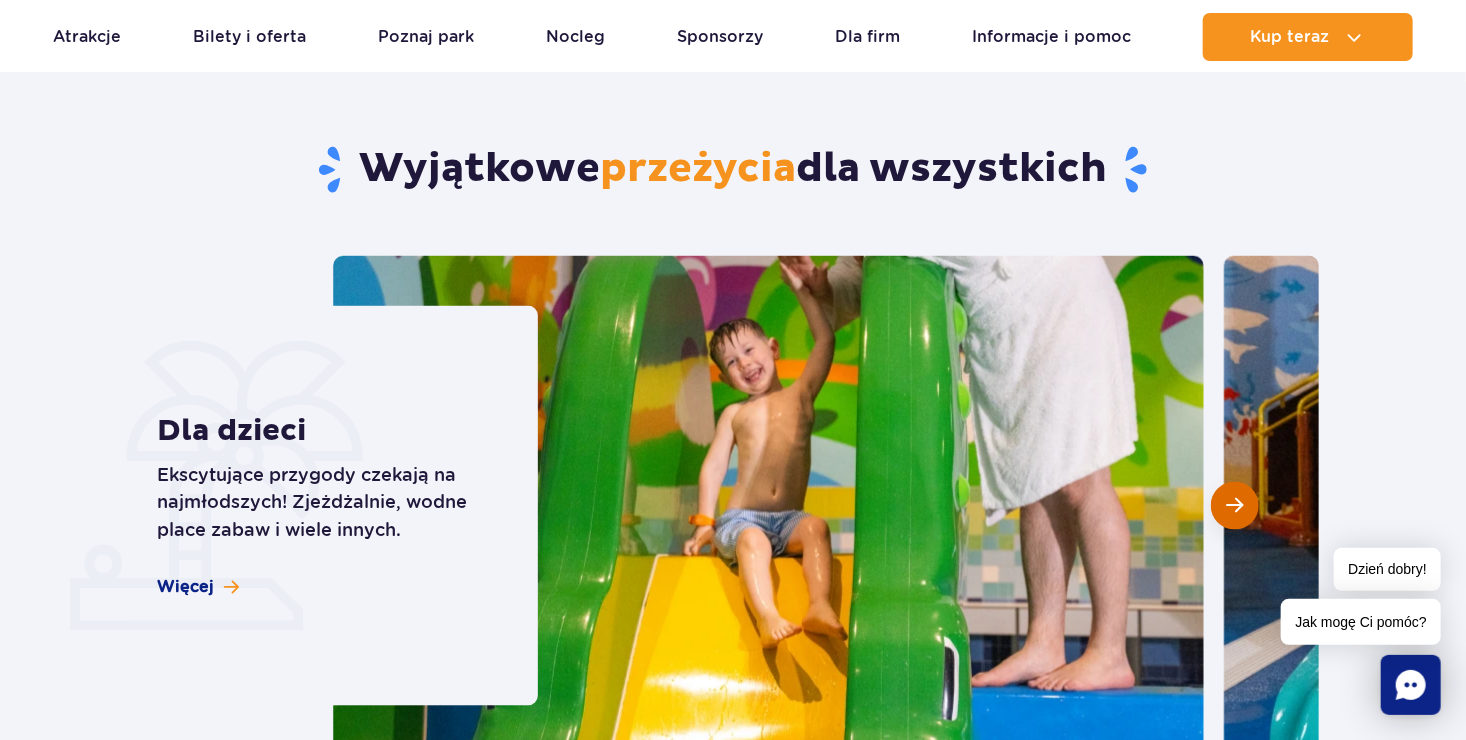 click at bounding box center [1234, 506] 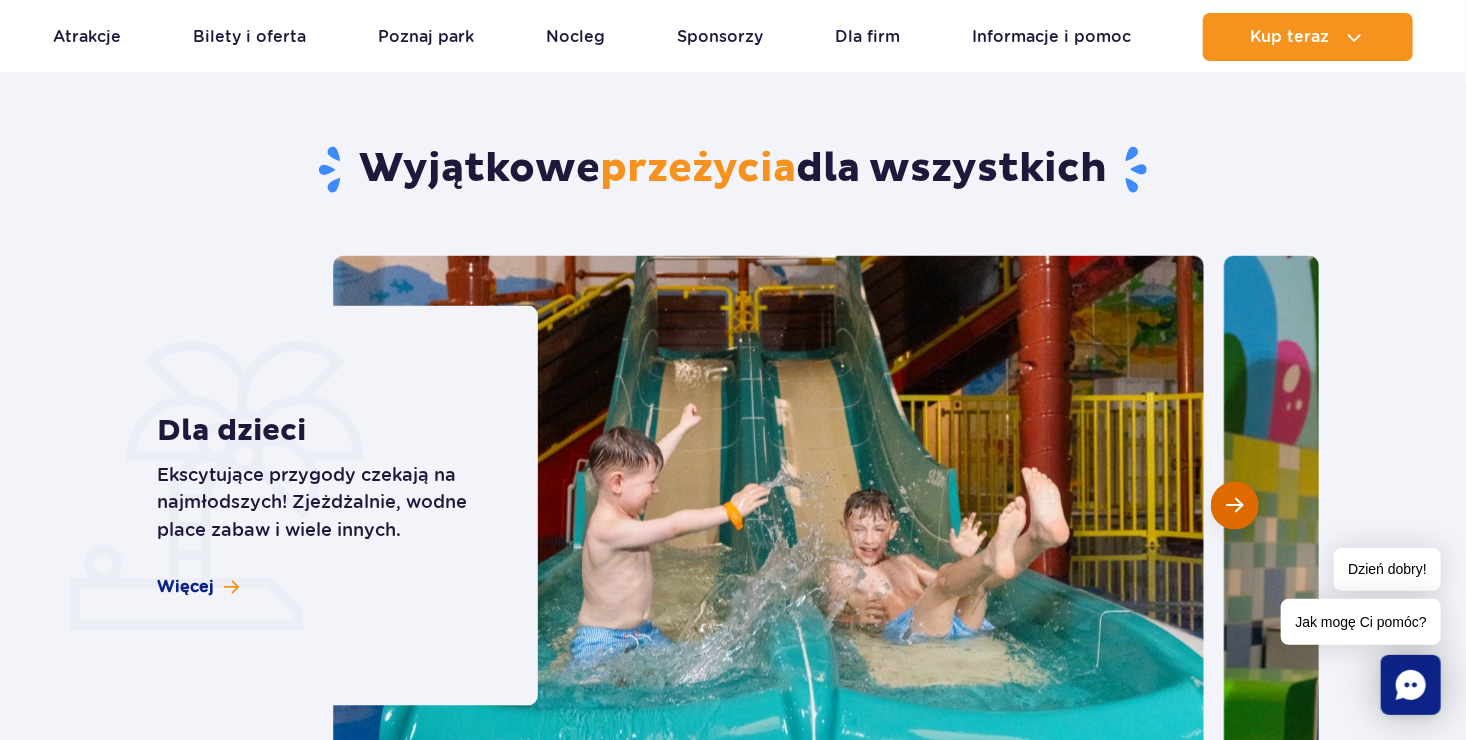 click at bounding box center [1234, 506] 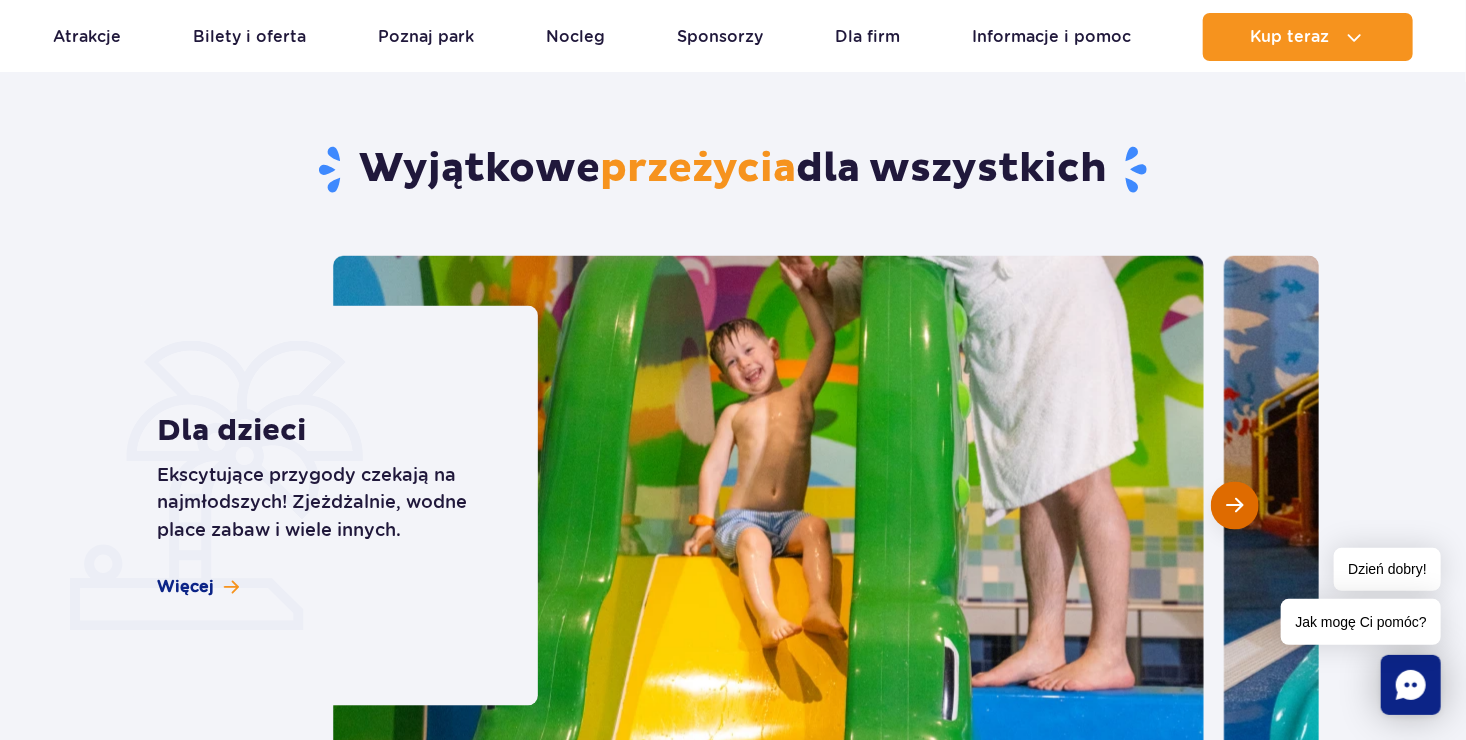 click at bounding box center (1234, 506) 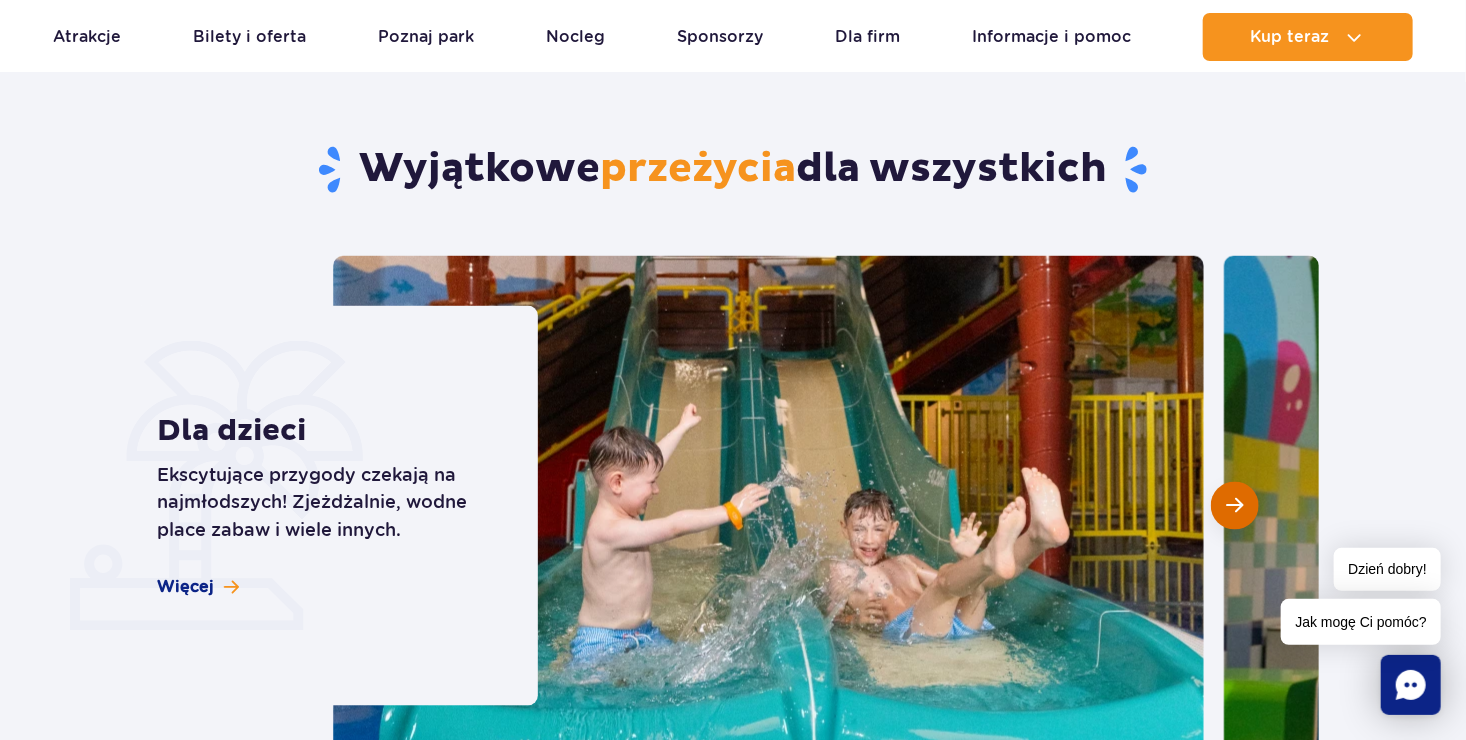 click at bounding box center (1234, 506) 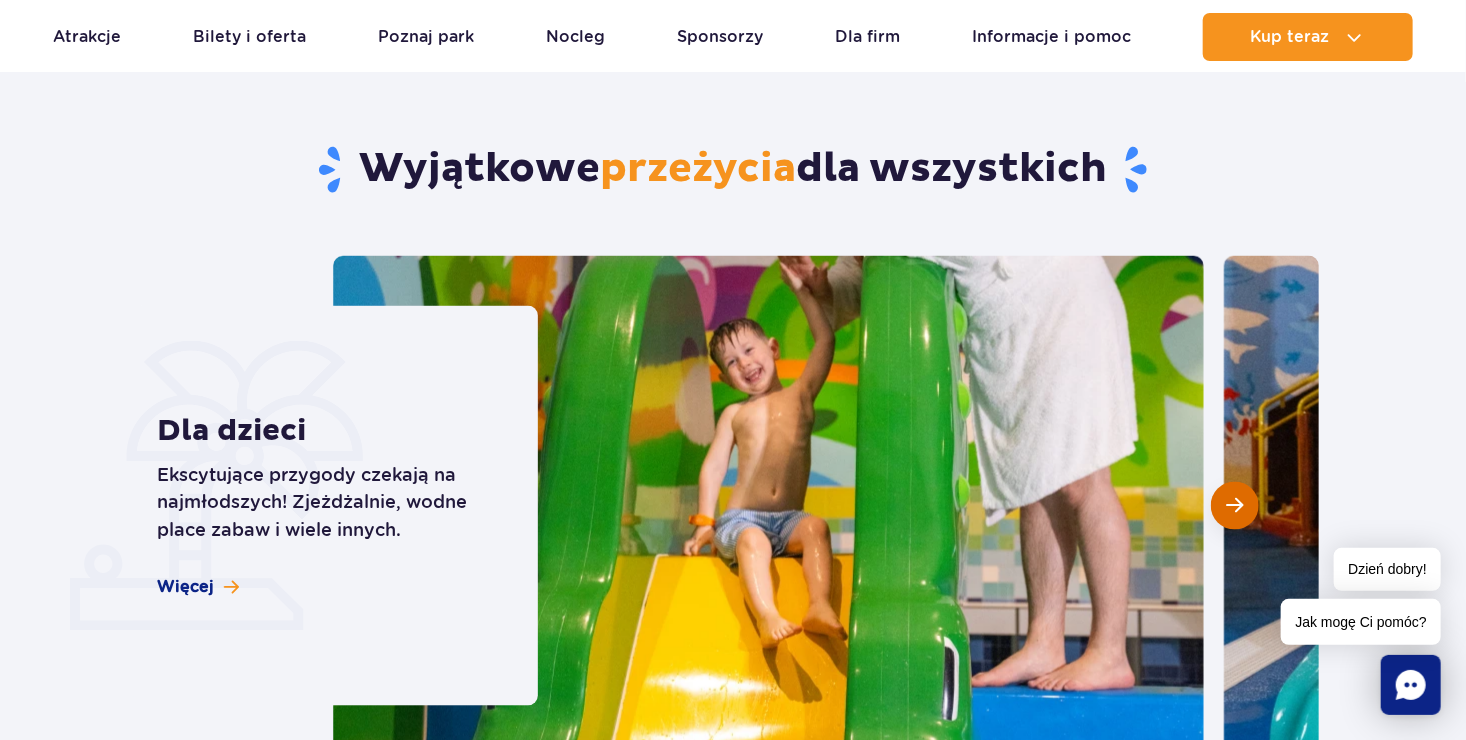 click at bounding box center (1234, 506) 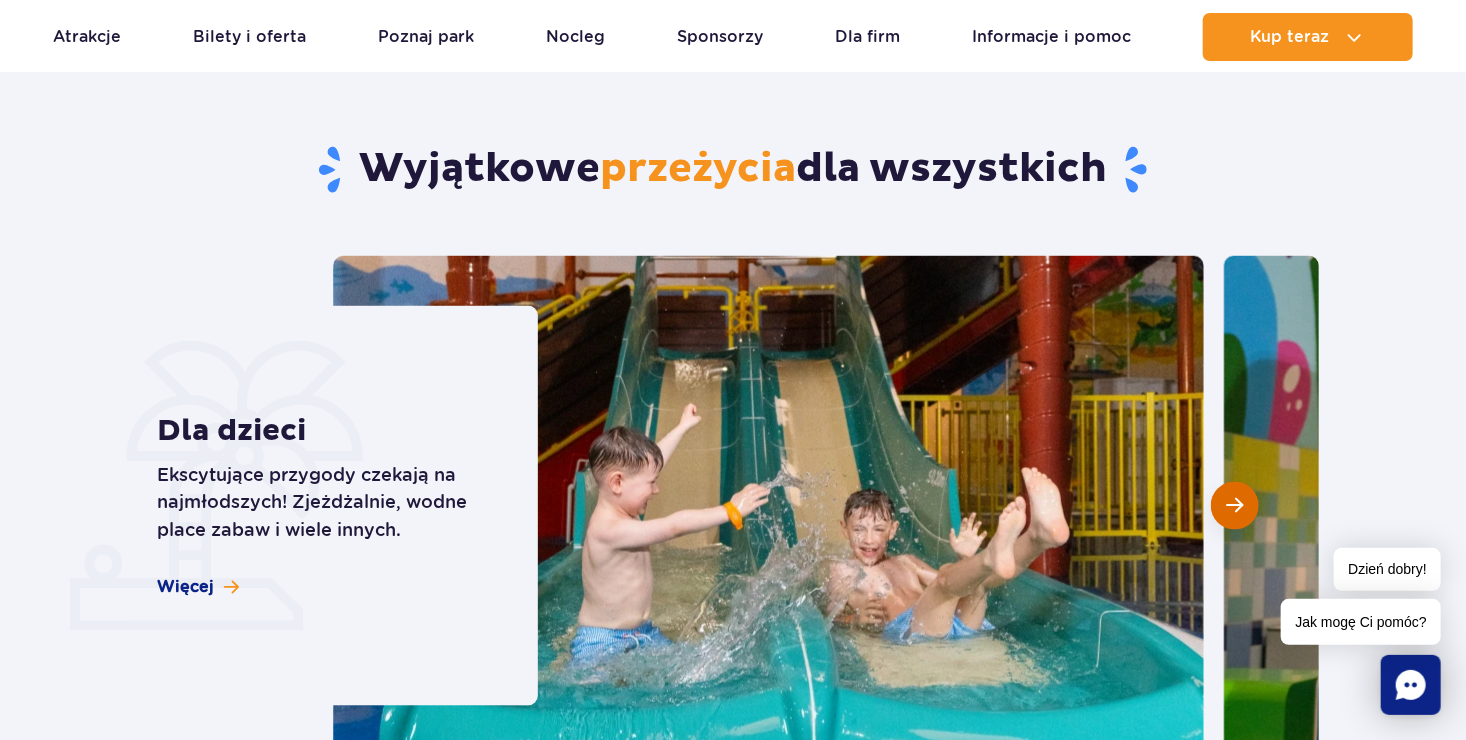 click at bounding box center [1234, 506] 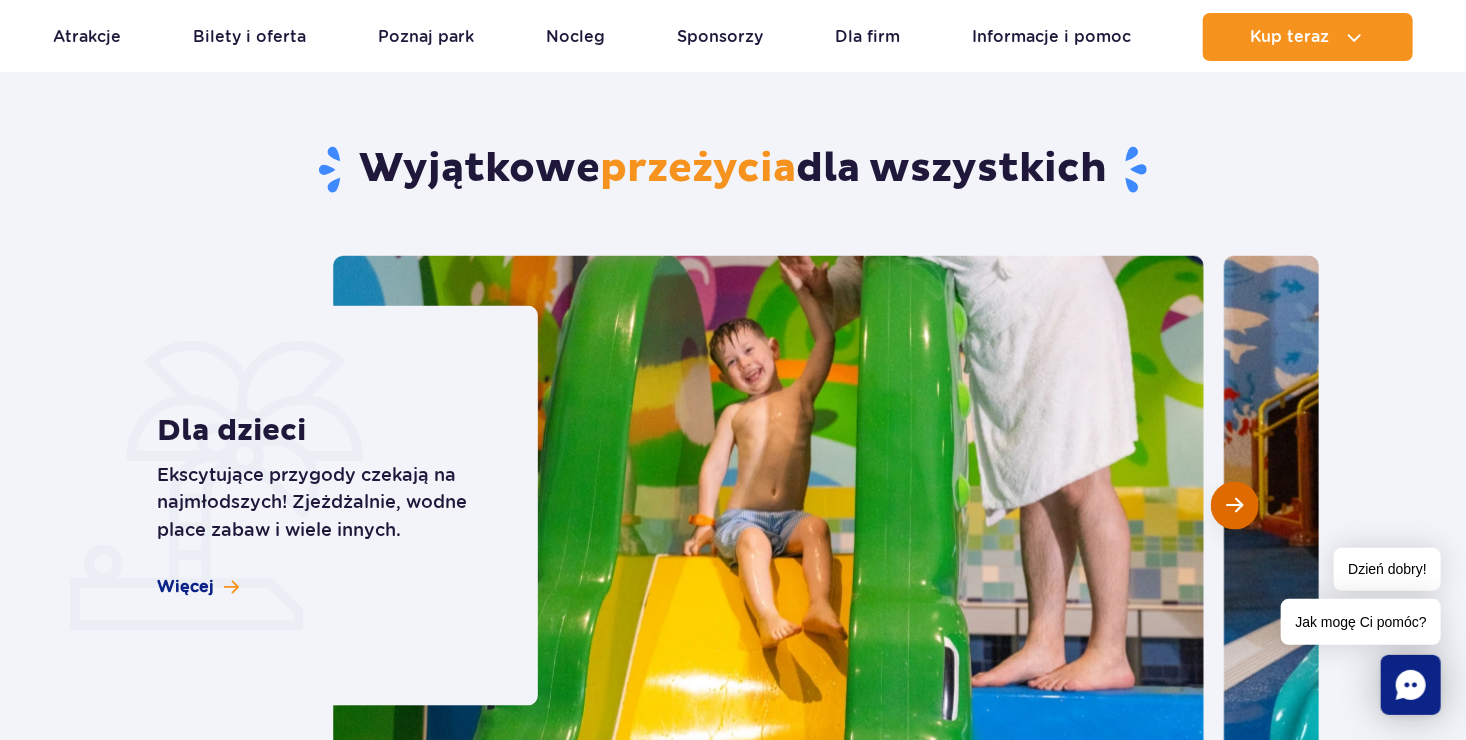 click at bounding box center [1234, 506] 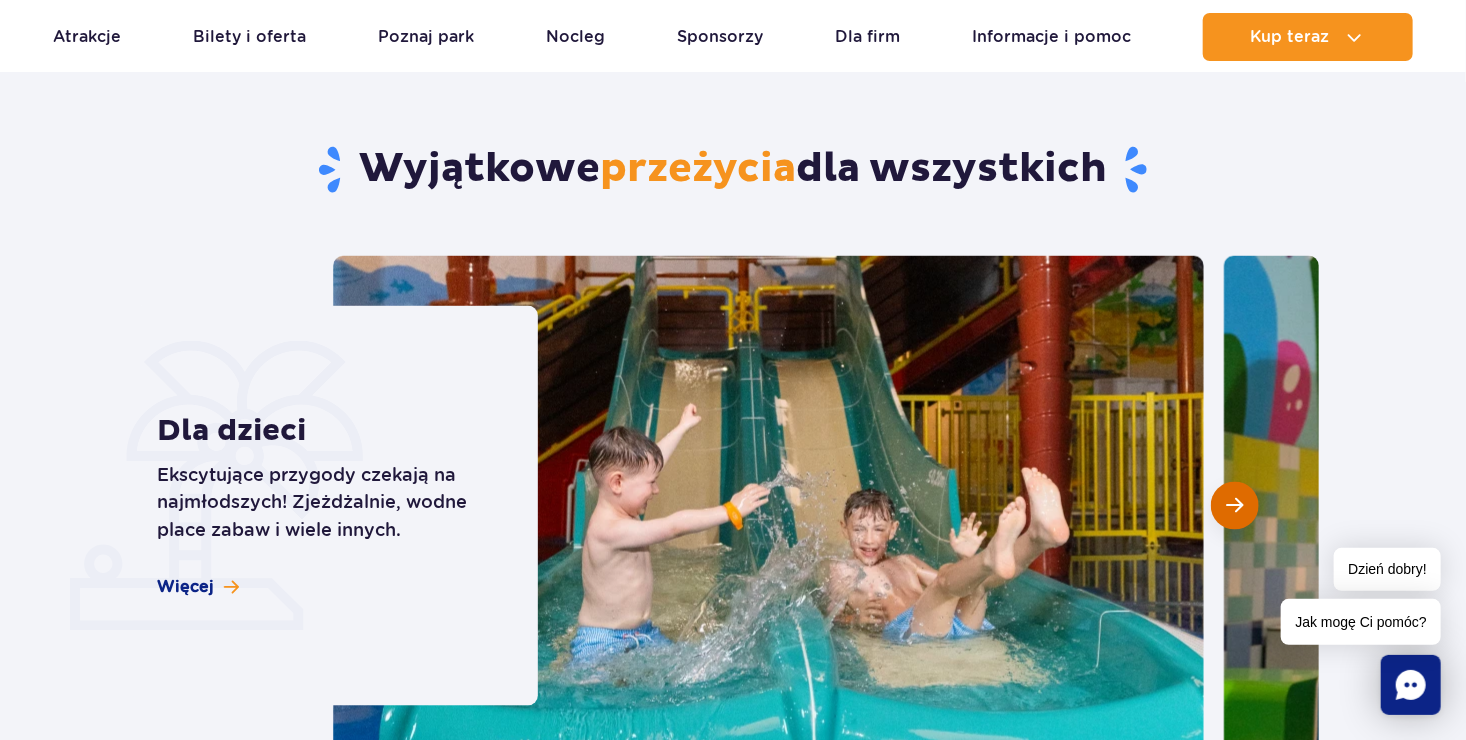 click at bounding box center (1234, 506) 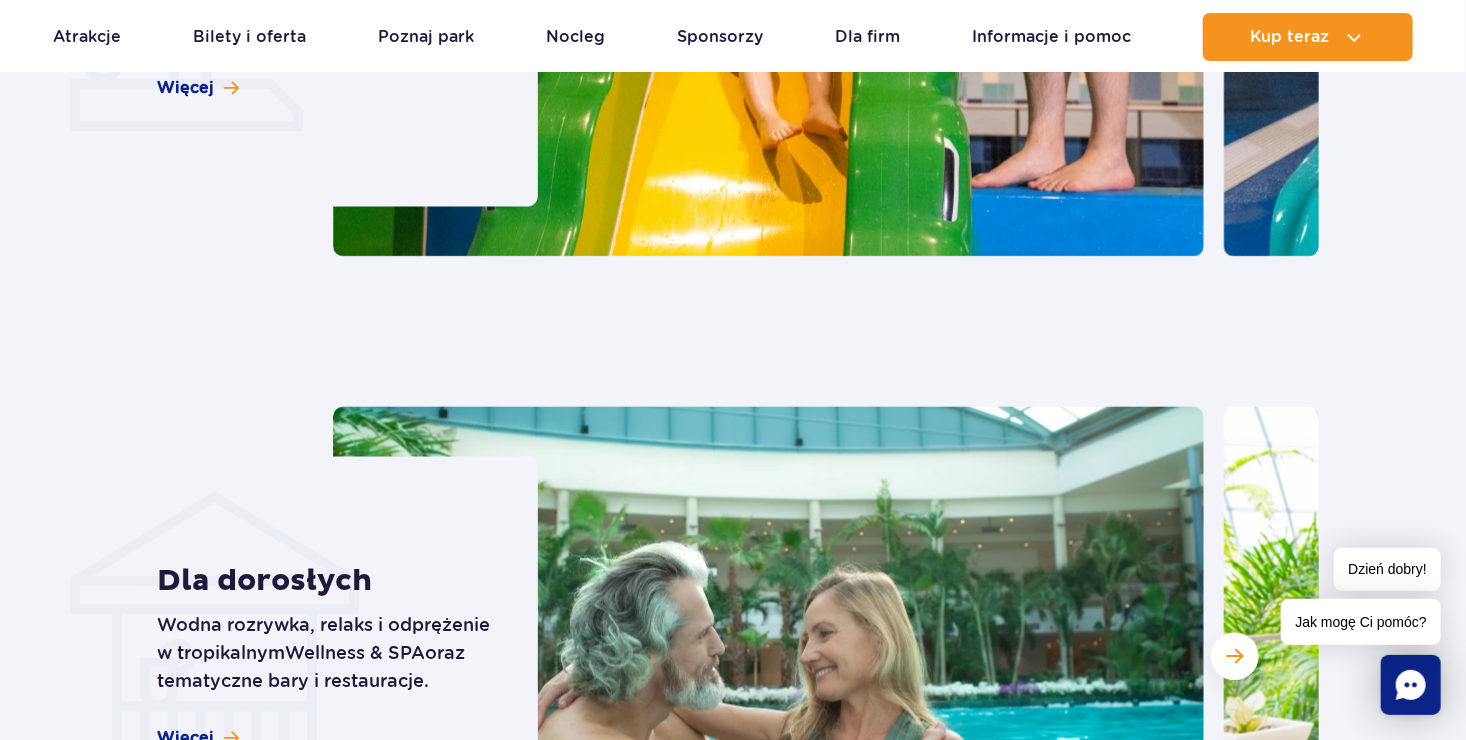 scroll, scrollTop: 5900, scrollLeft: 0, axis: vertical 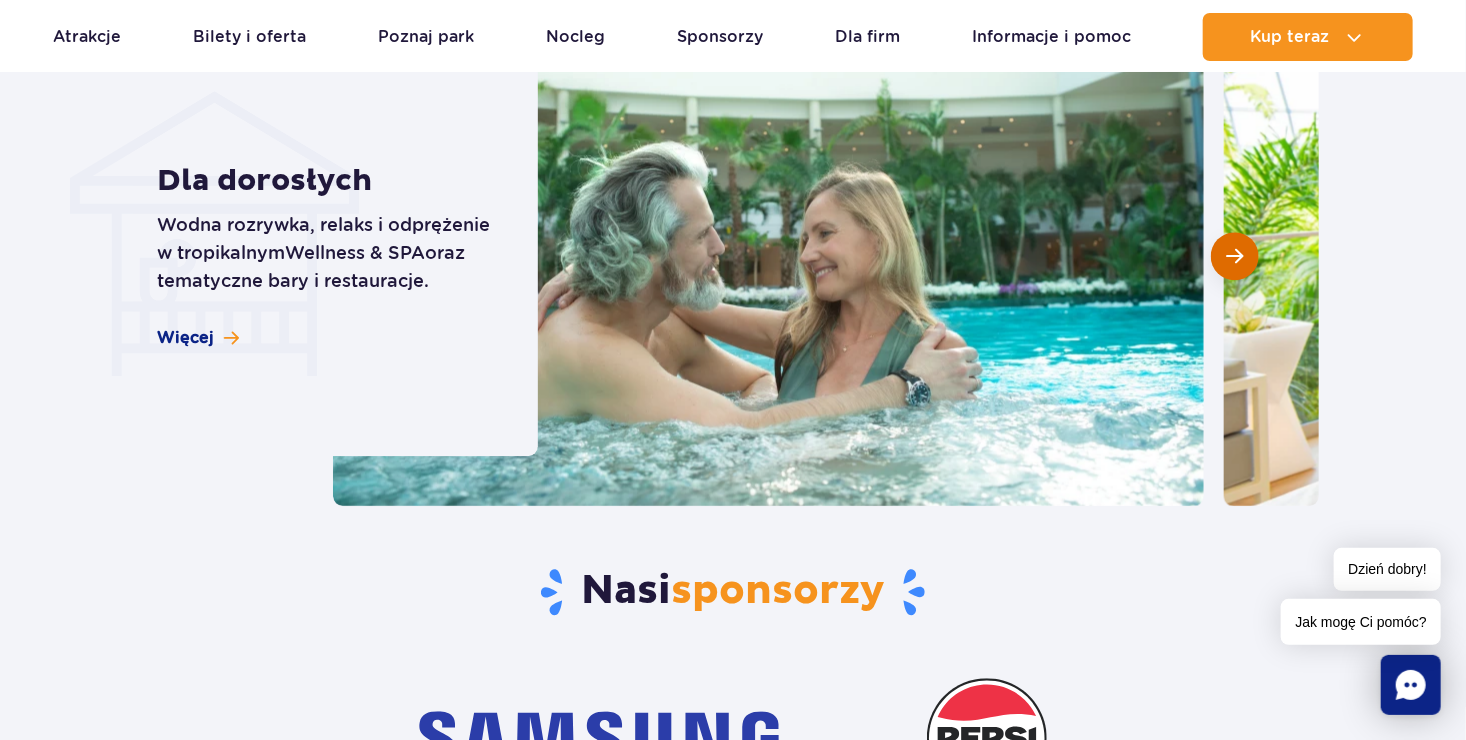 click at bounding box center (1235, 256) 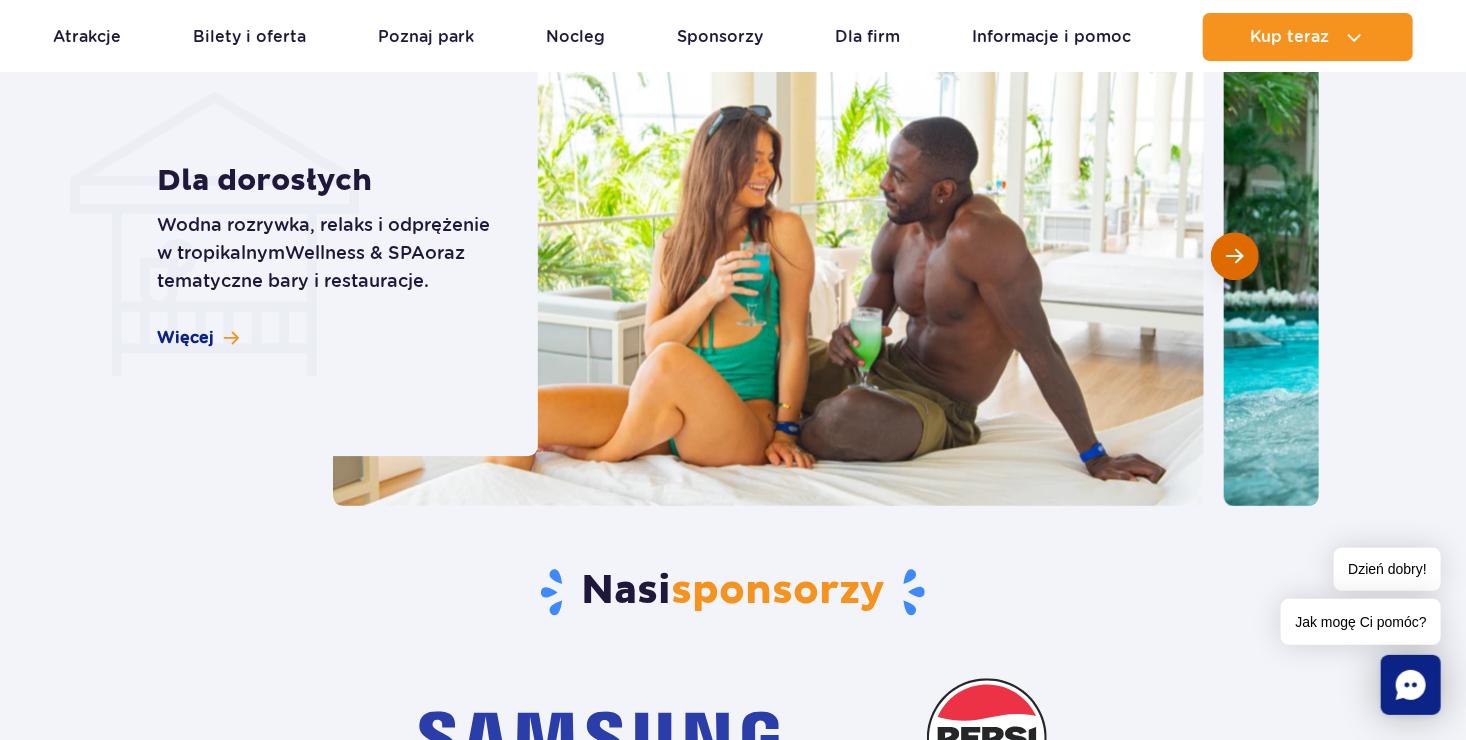 click at bounding box center (1235, 256) 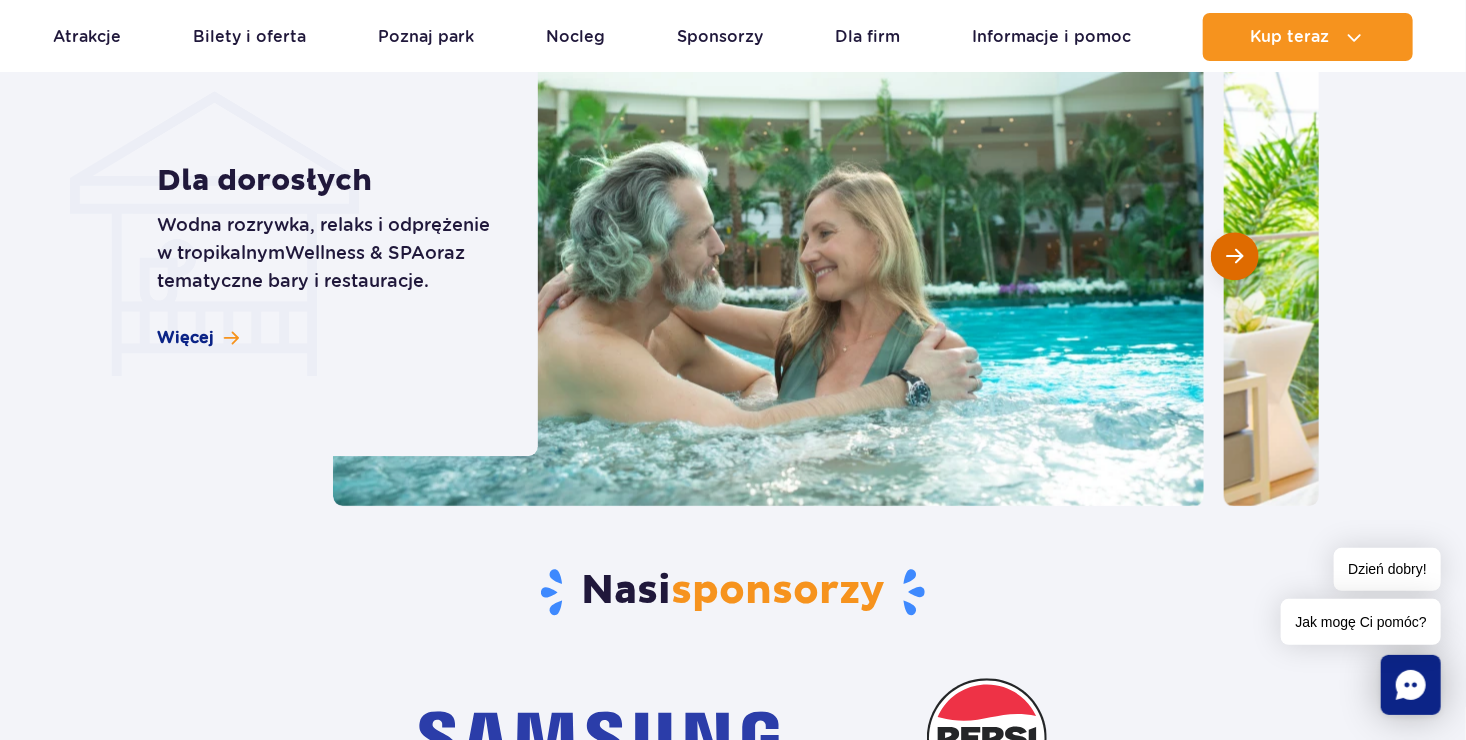 click at bounding box center (1235, 256) 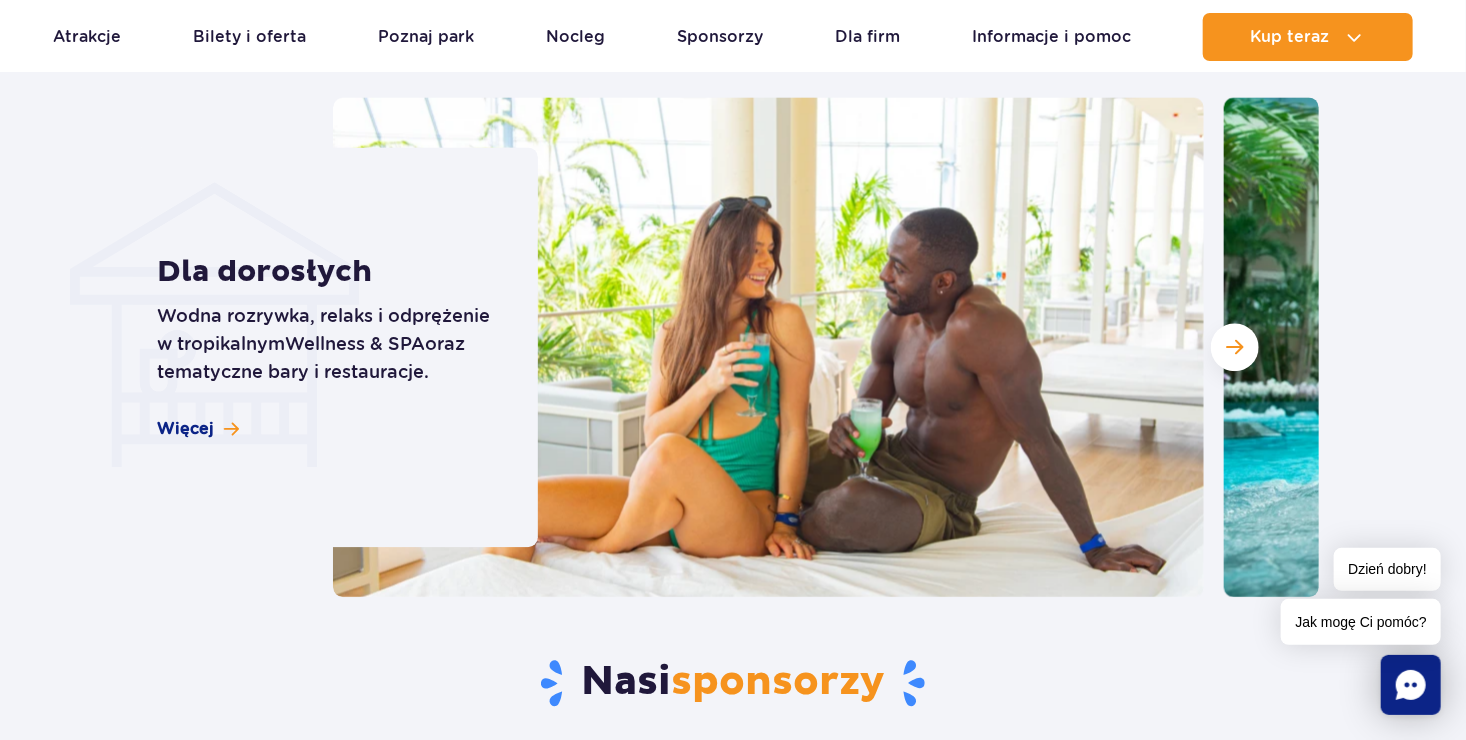 scroll, scrollTop: 5796, scrollLeft: 0, axis: vertical 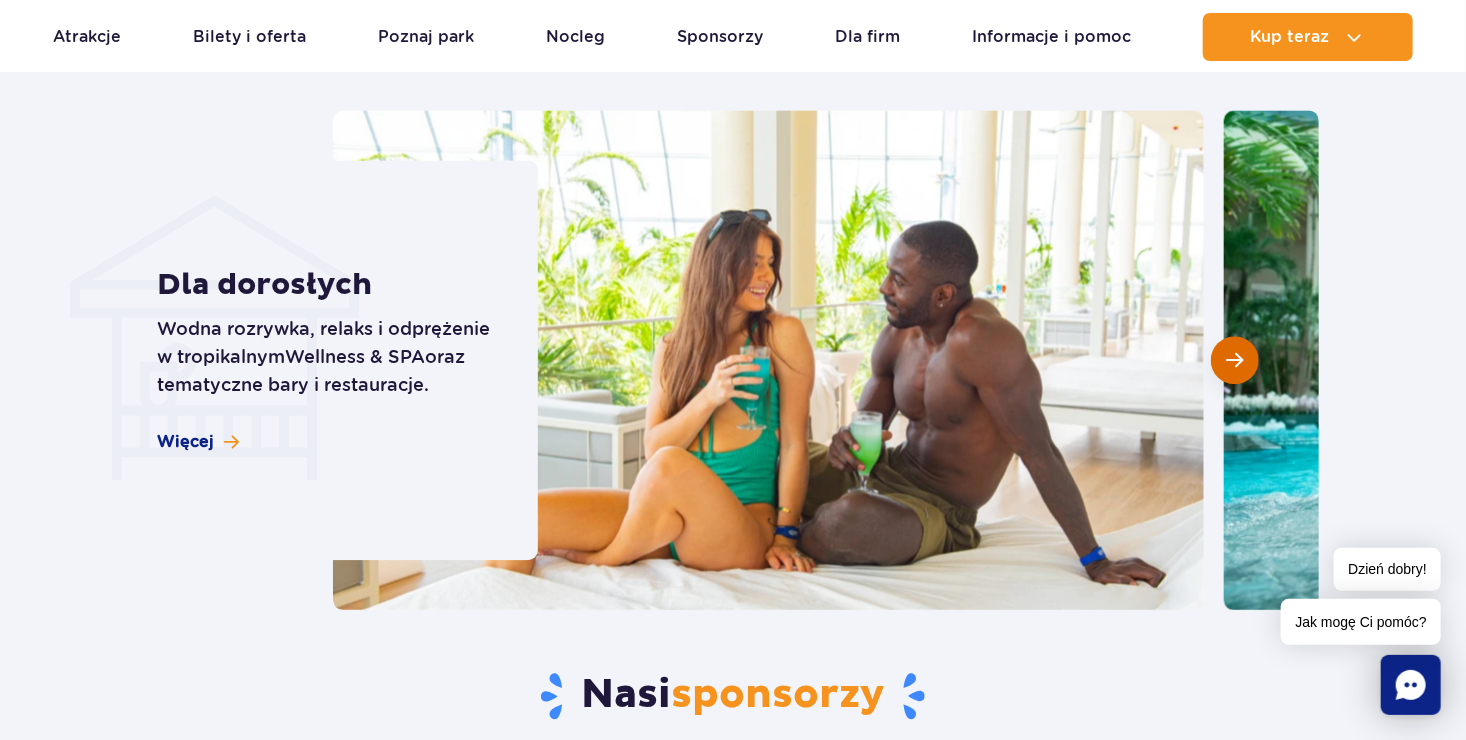 click at bounding box center (1234, 360) 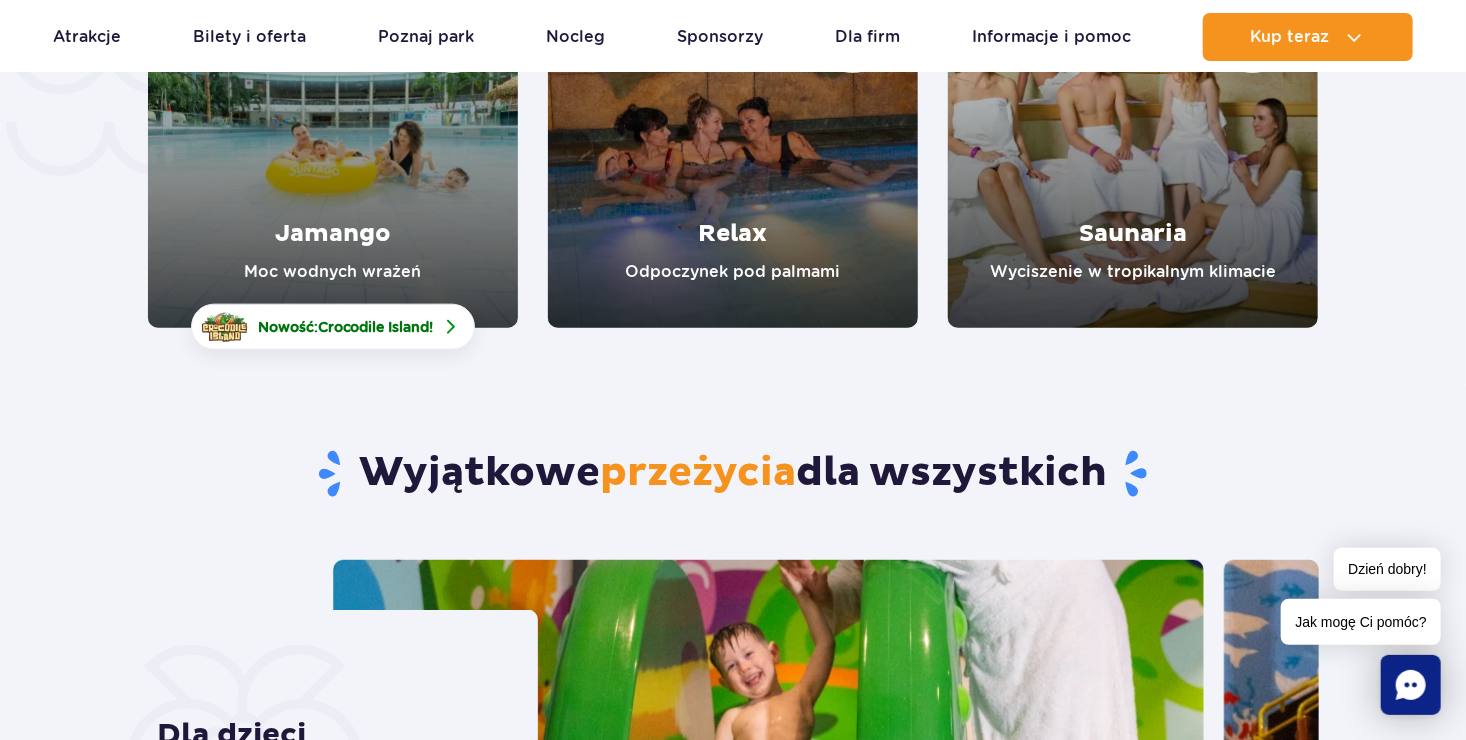 scroll, scrollTop: 4396, scrollLeft: 0, axis: vertical 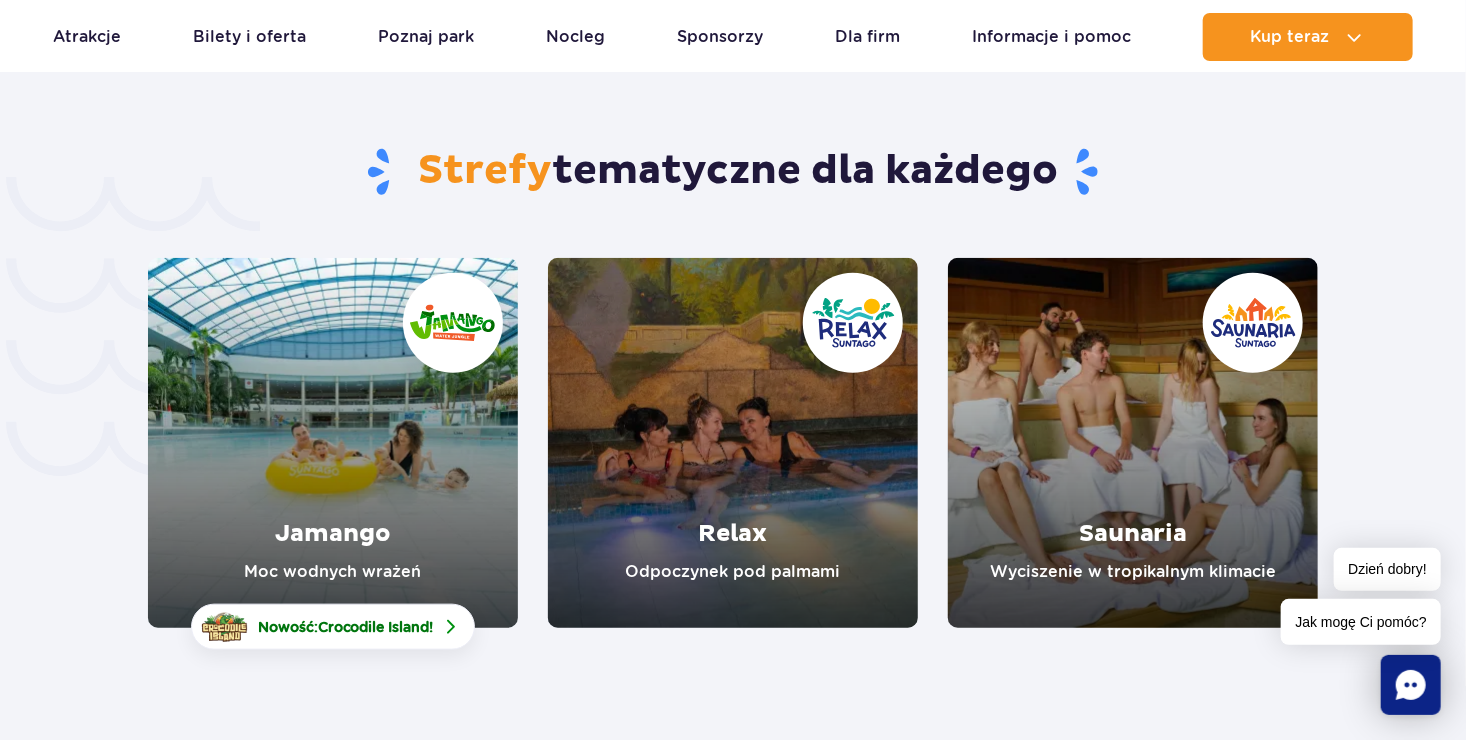 click at bounding box center [333, 443] 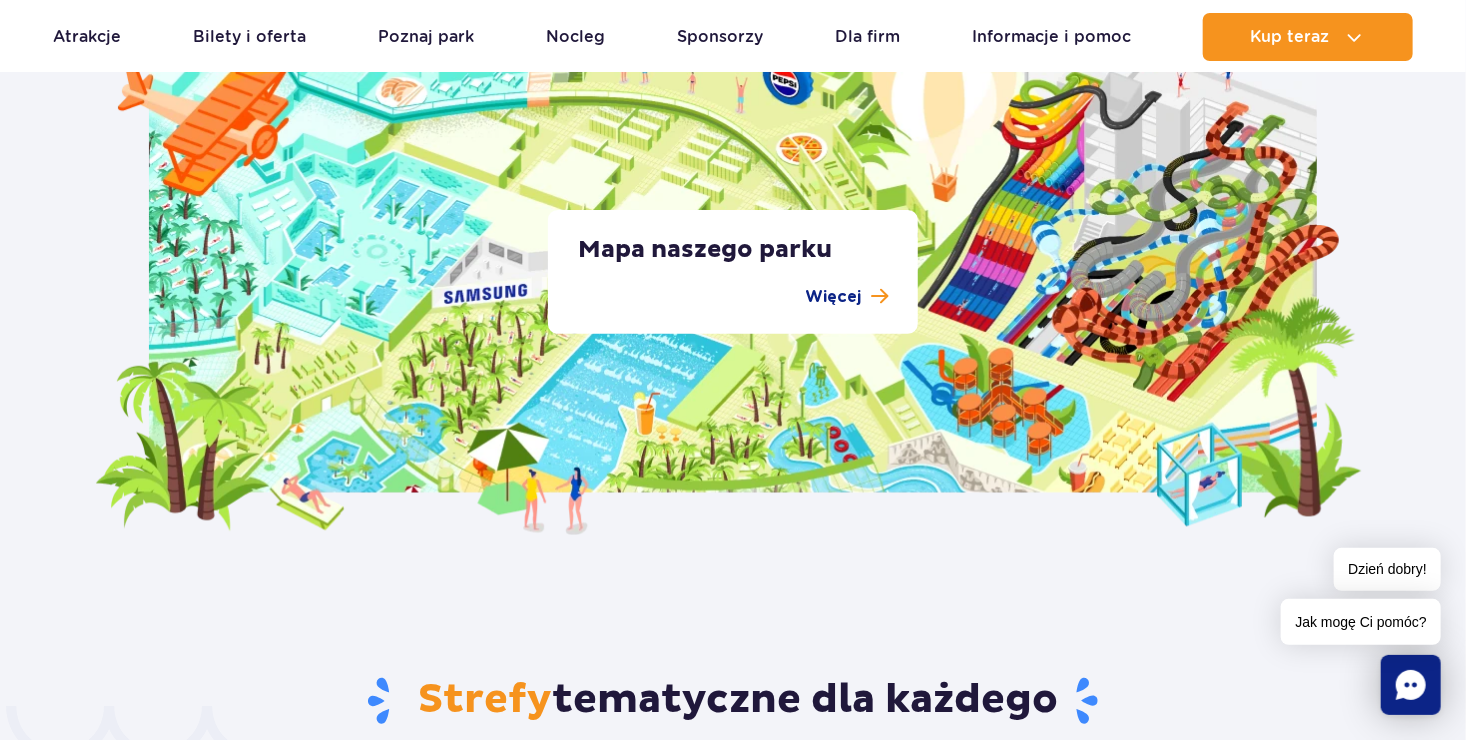 scroll, scrollTop: 3696, scrollLeft: 0, axis: vertical 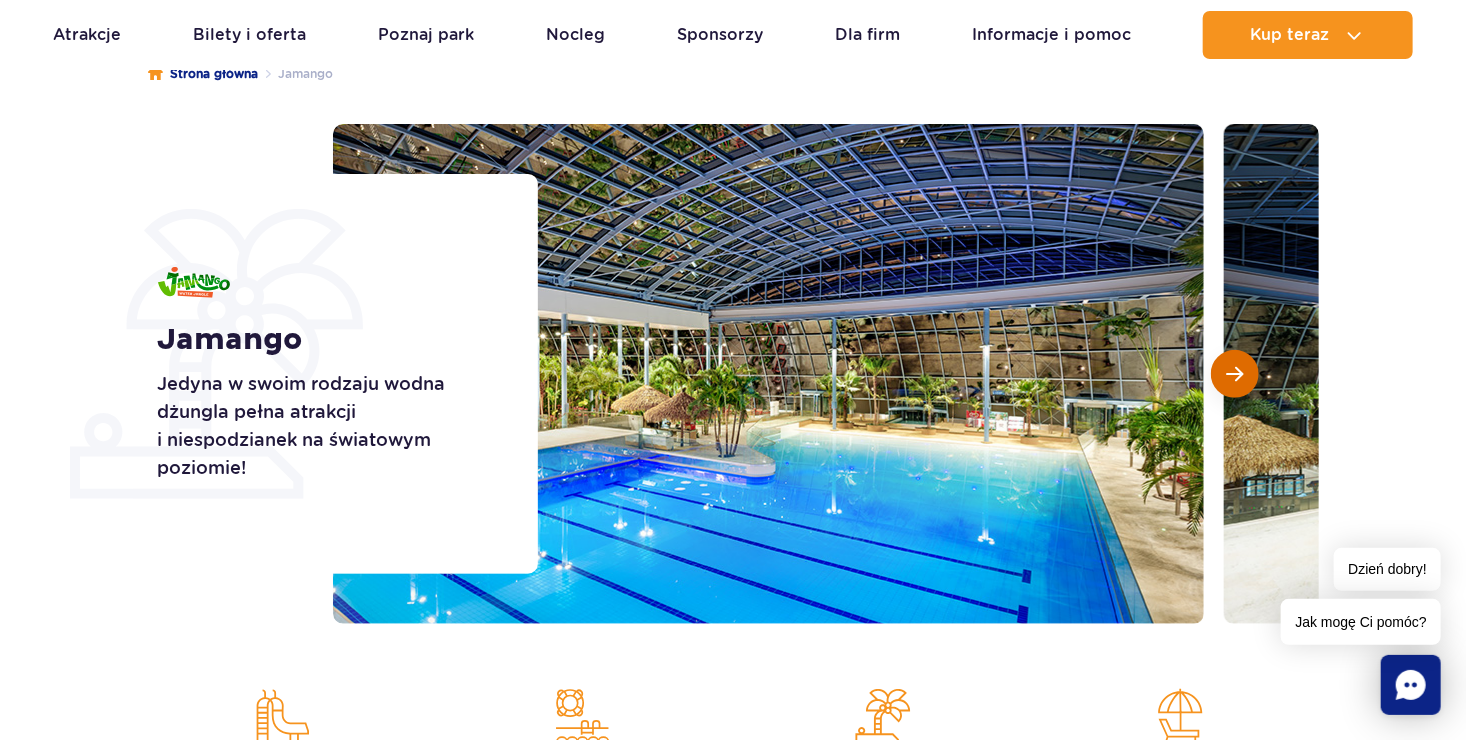 click at bounding box center [1234, 374] 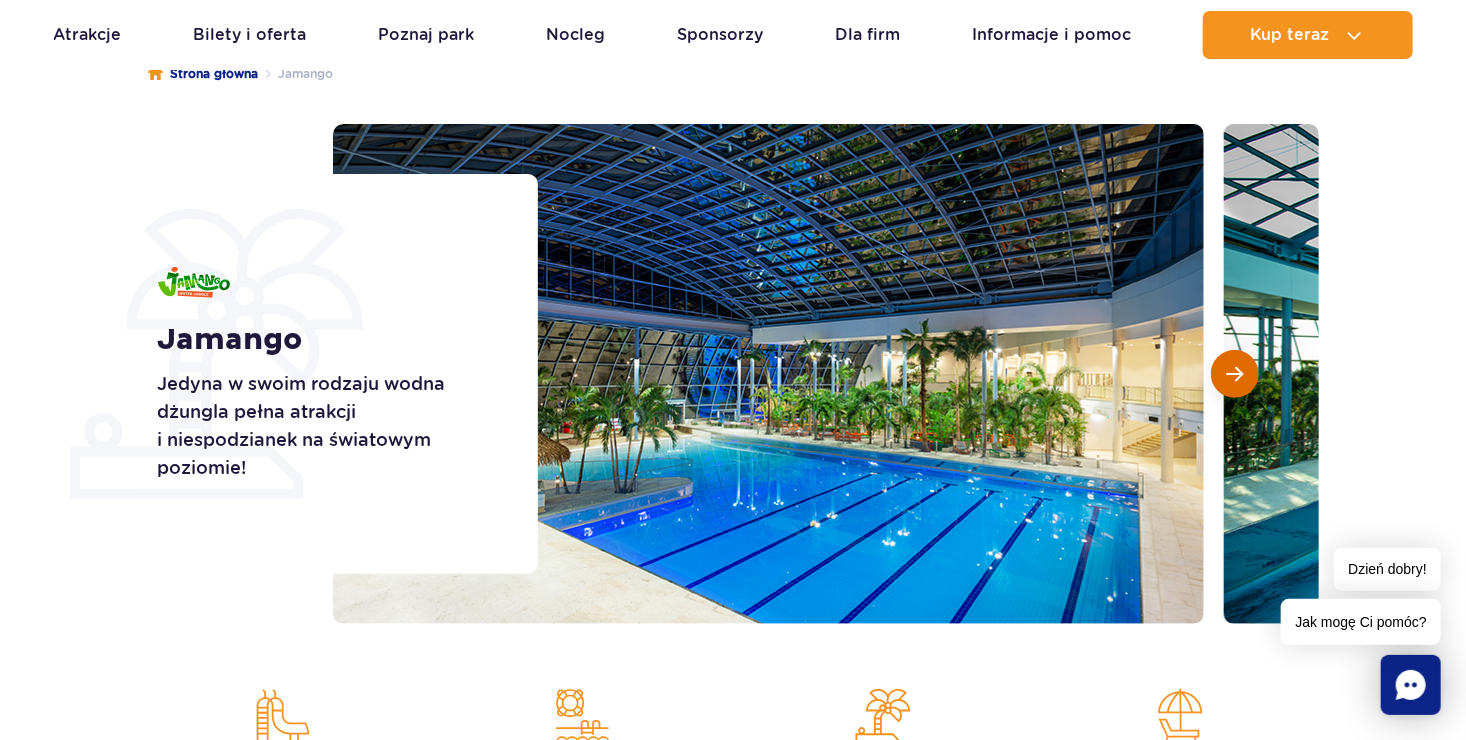 click at bounding box center [1234, 374] 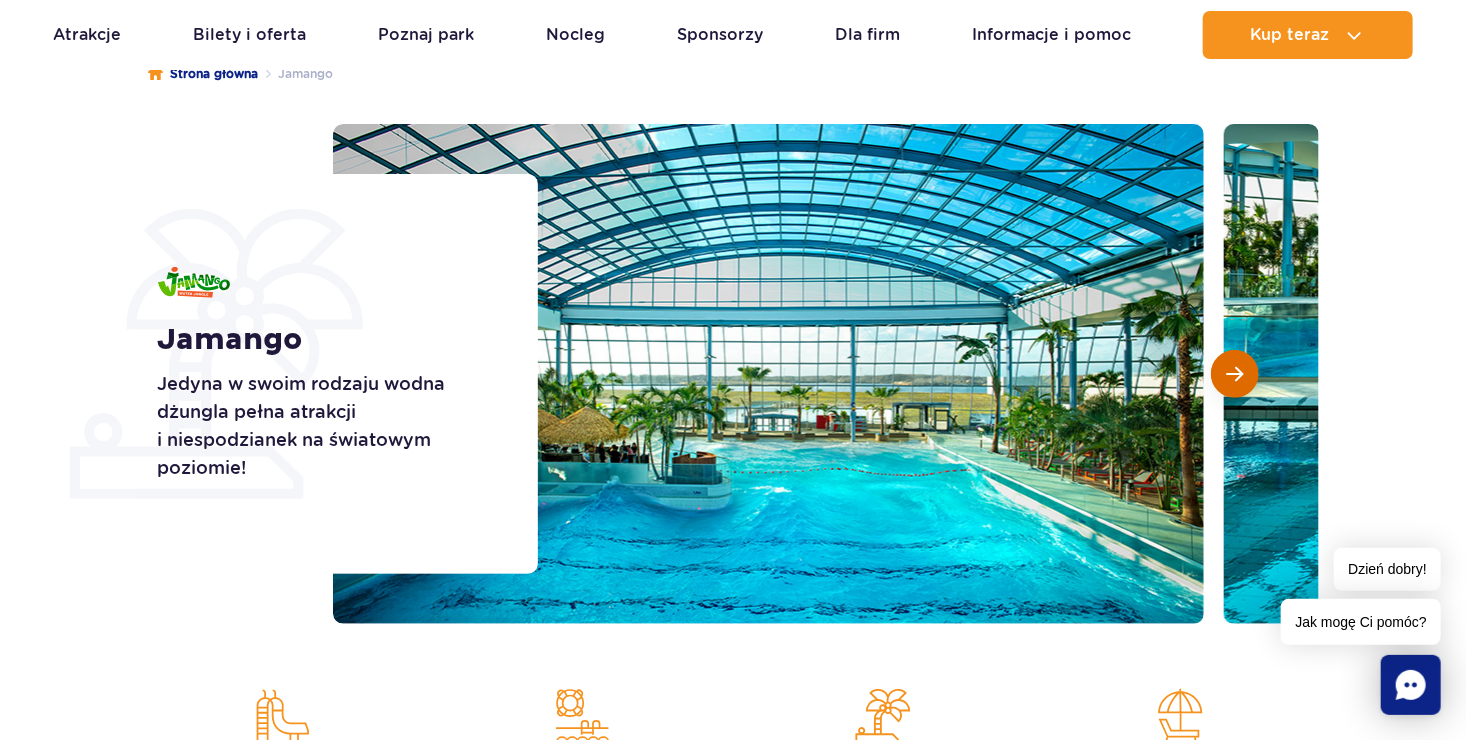 click at bounding box center [1234, 374] 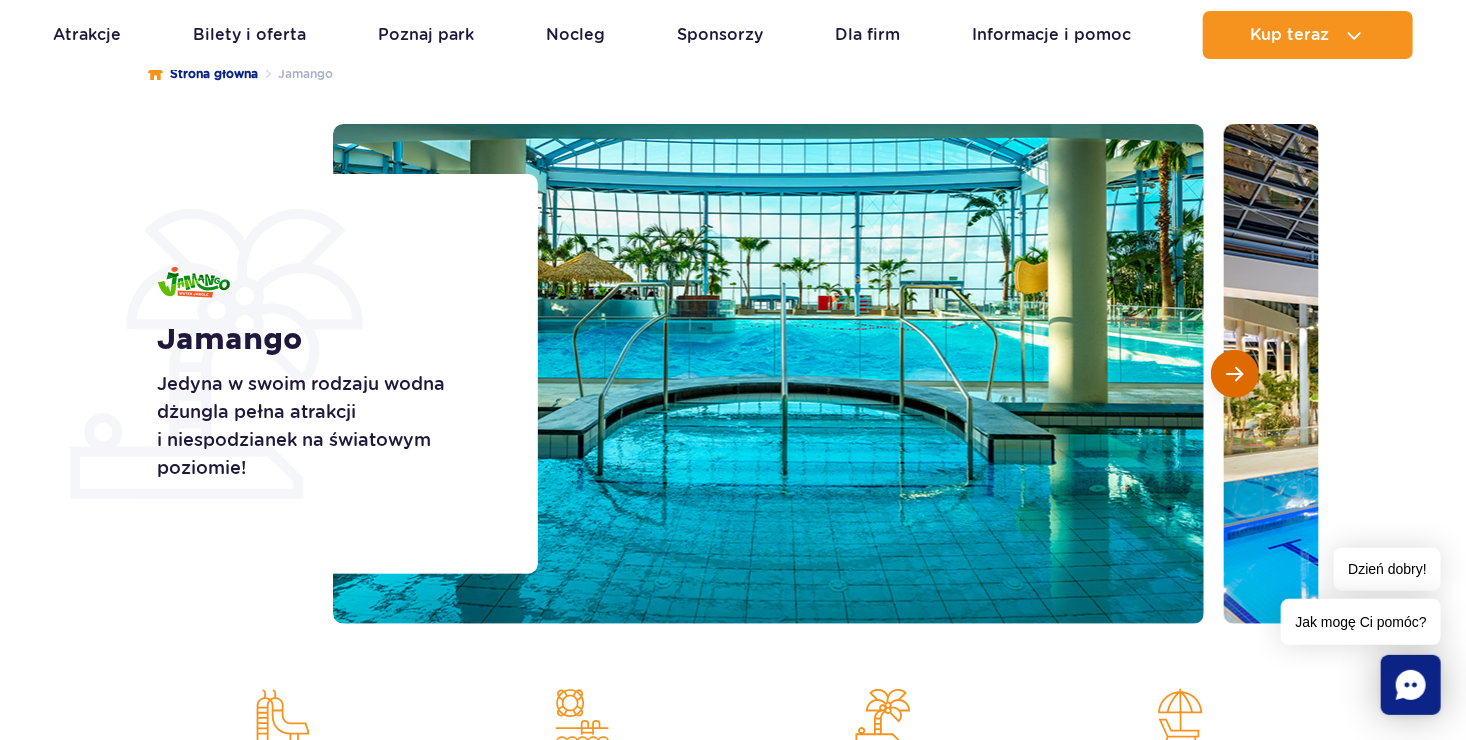 click at bounding box center [1234, 374] 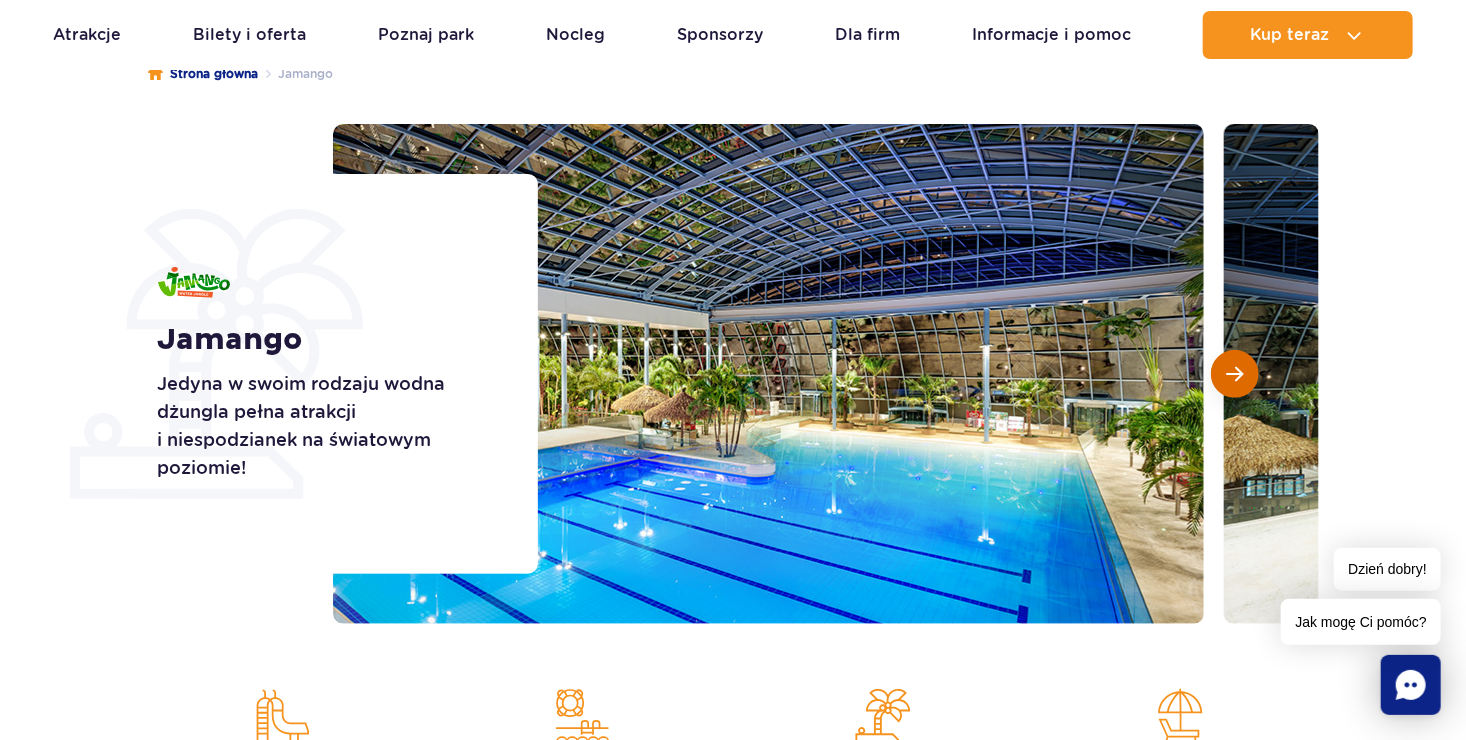 click at bounding box center (1234, 374) 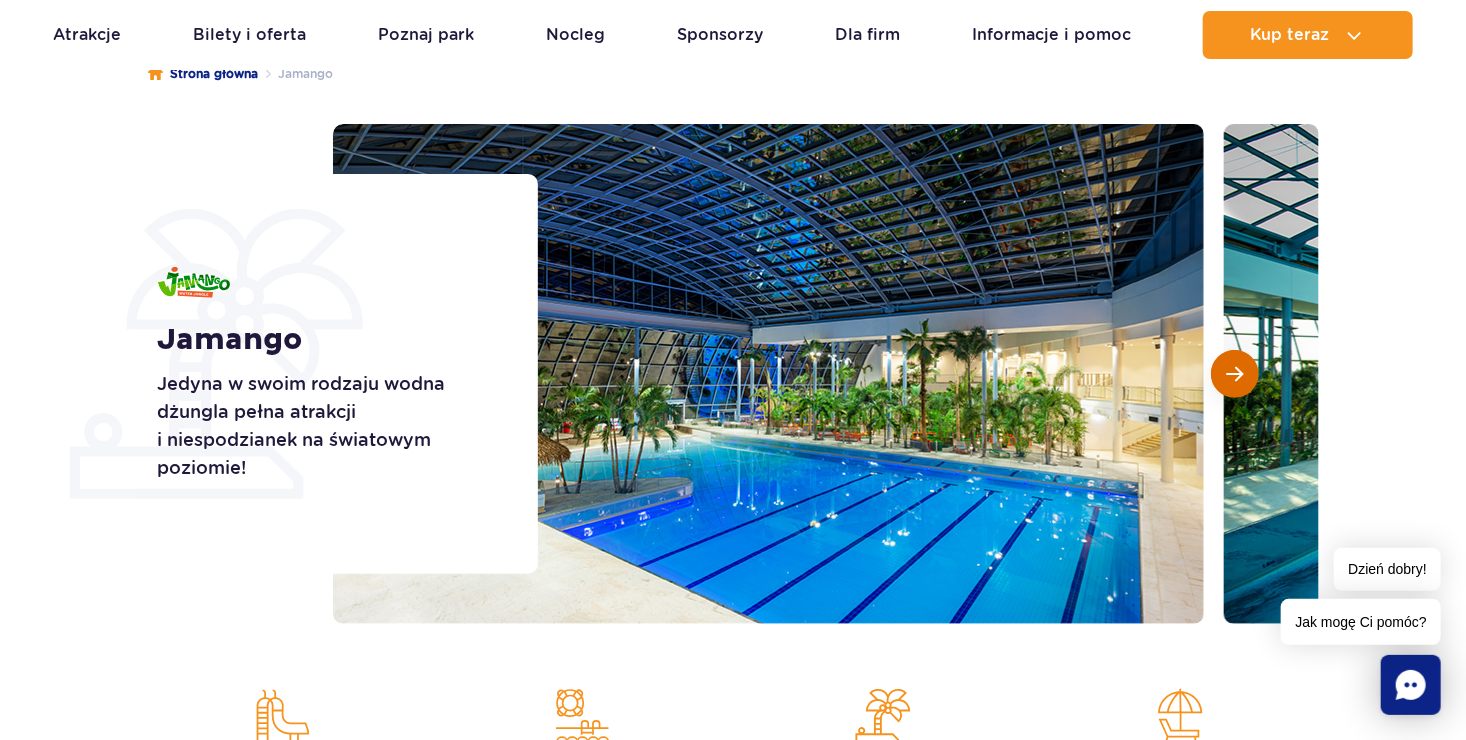 click at bounding box center [1234, 374] 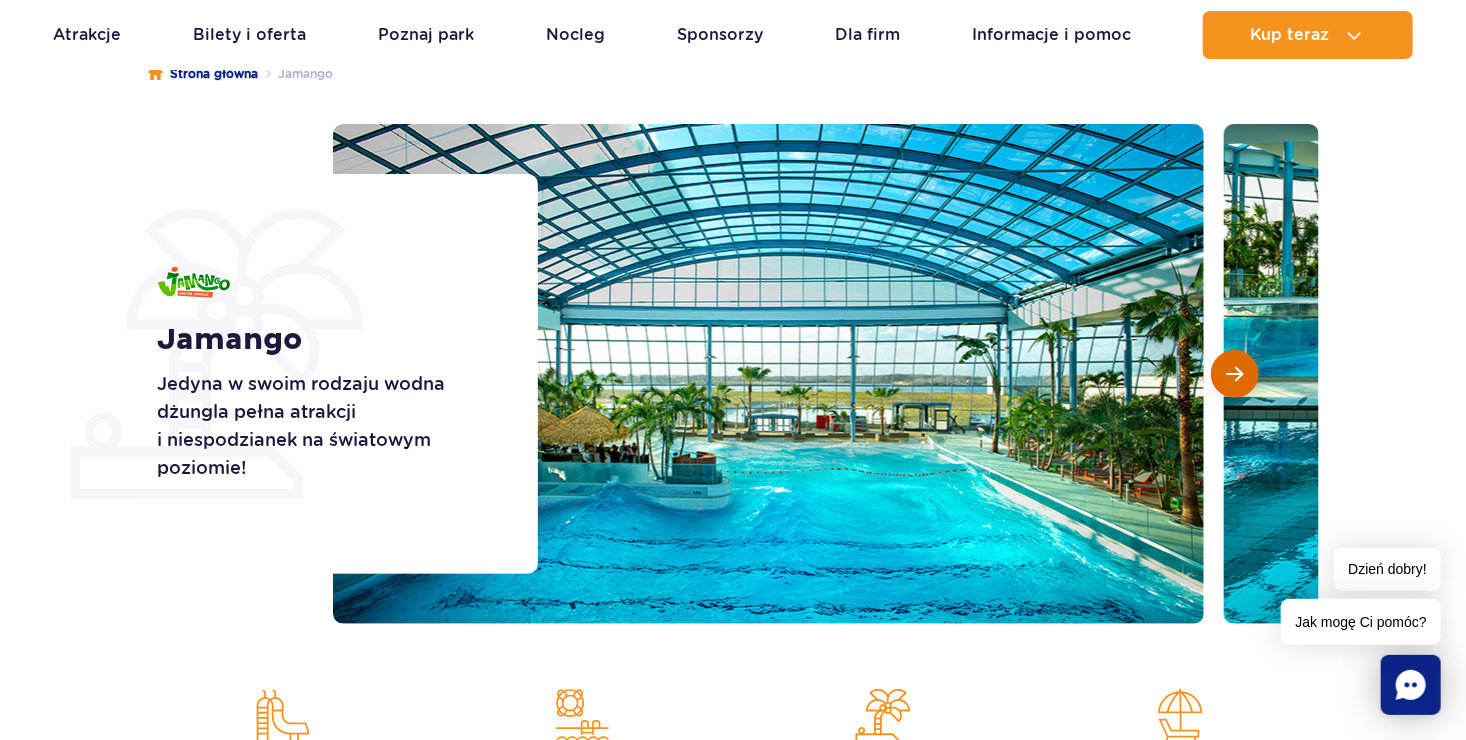click at bounding box center [1235, 374] 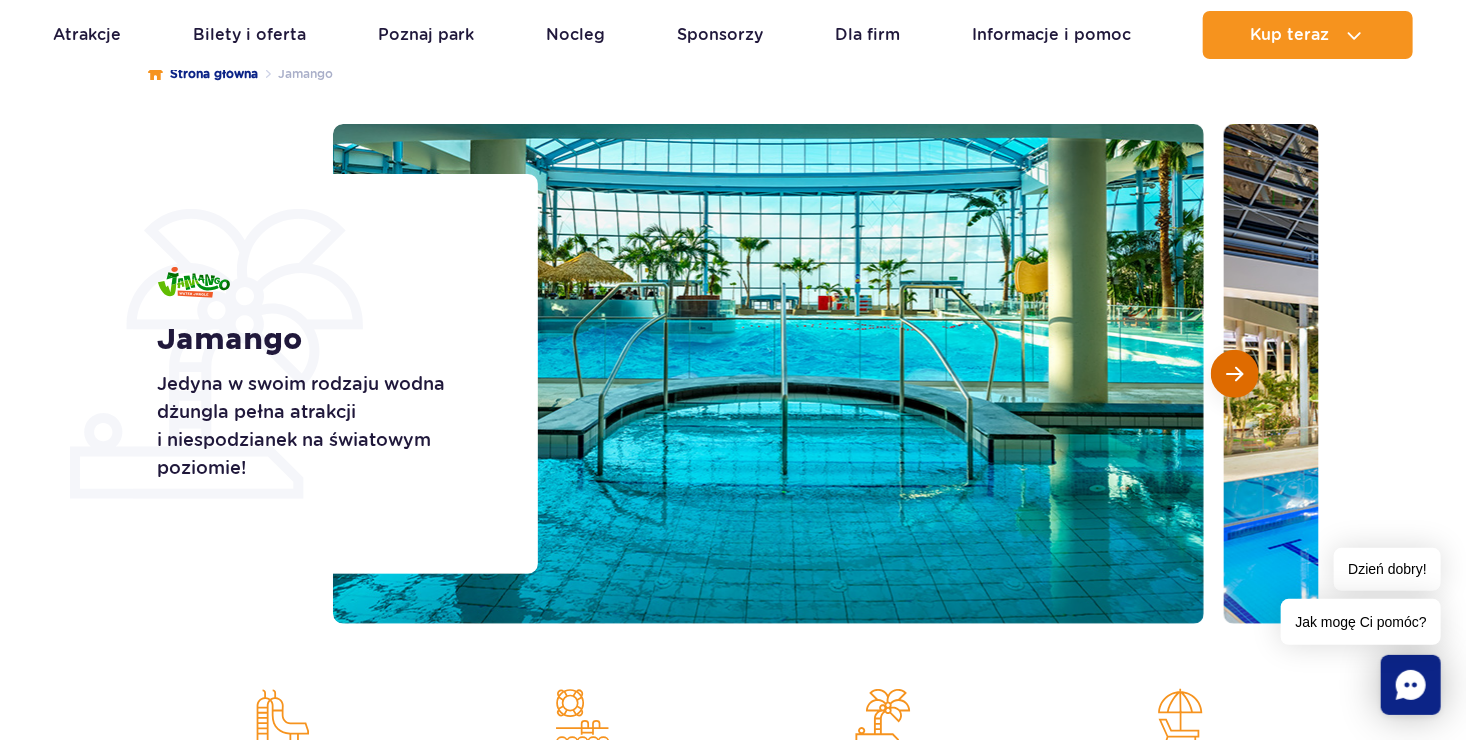 click at bounding box center [1235, 374] 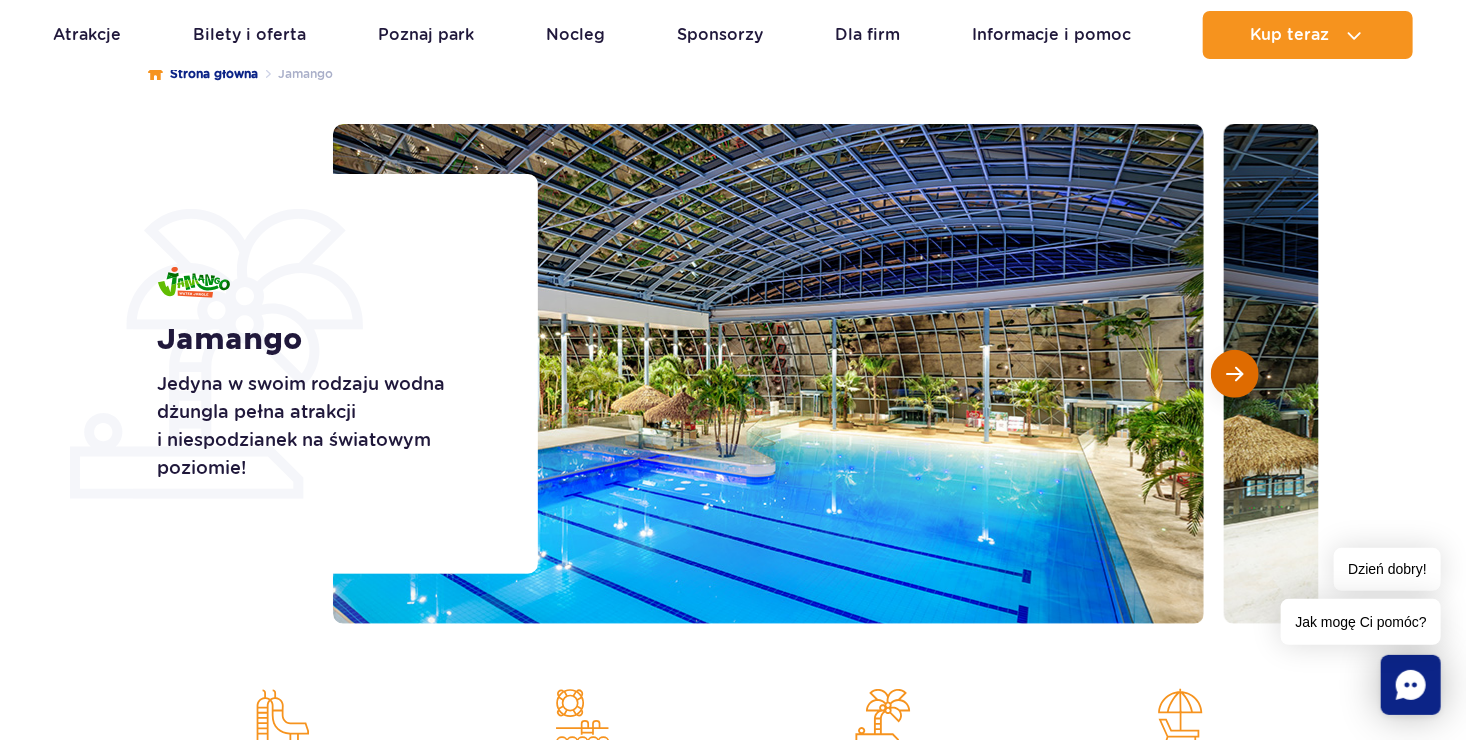 click at bounding box center [1235, 374] 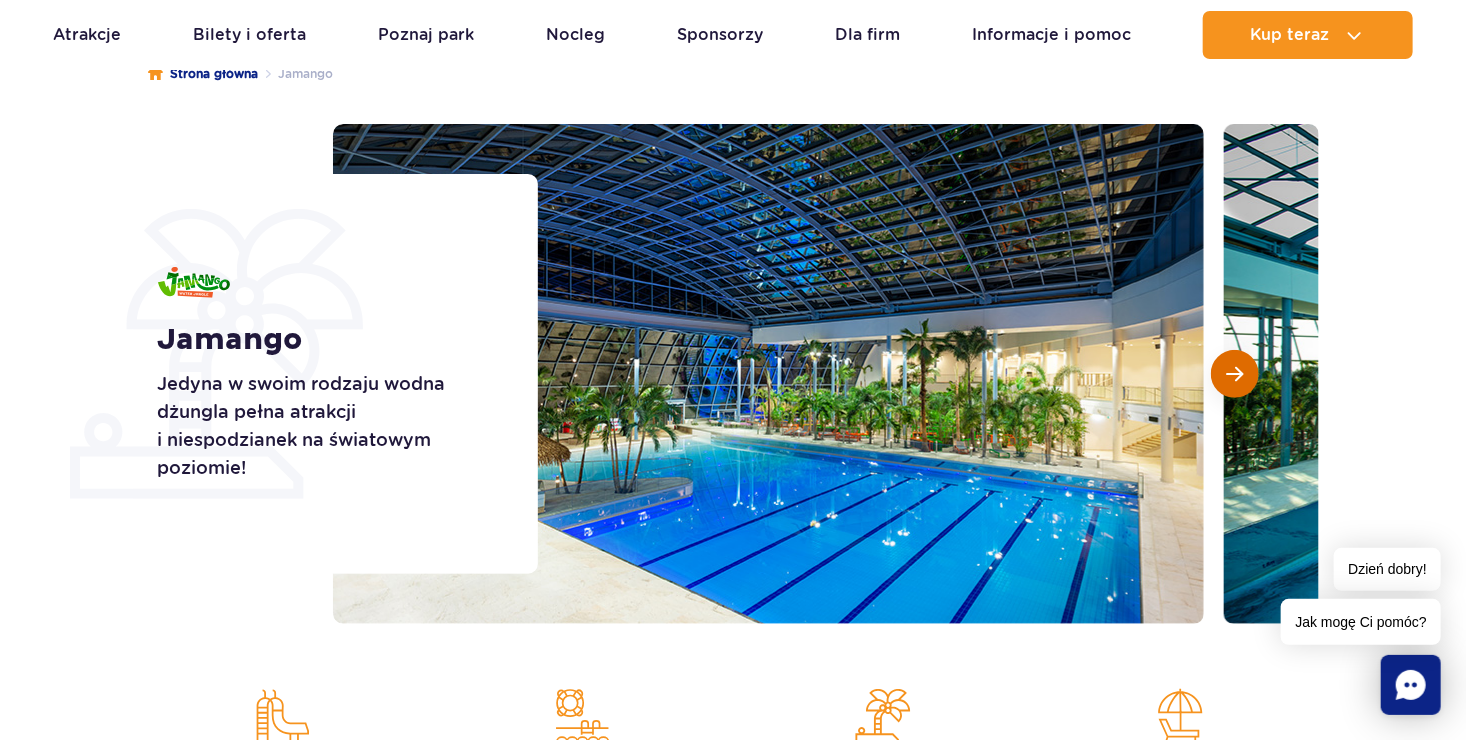 click at bounding box center (1235, 374) 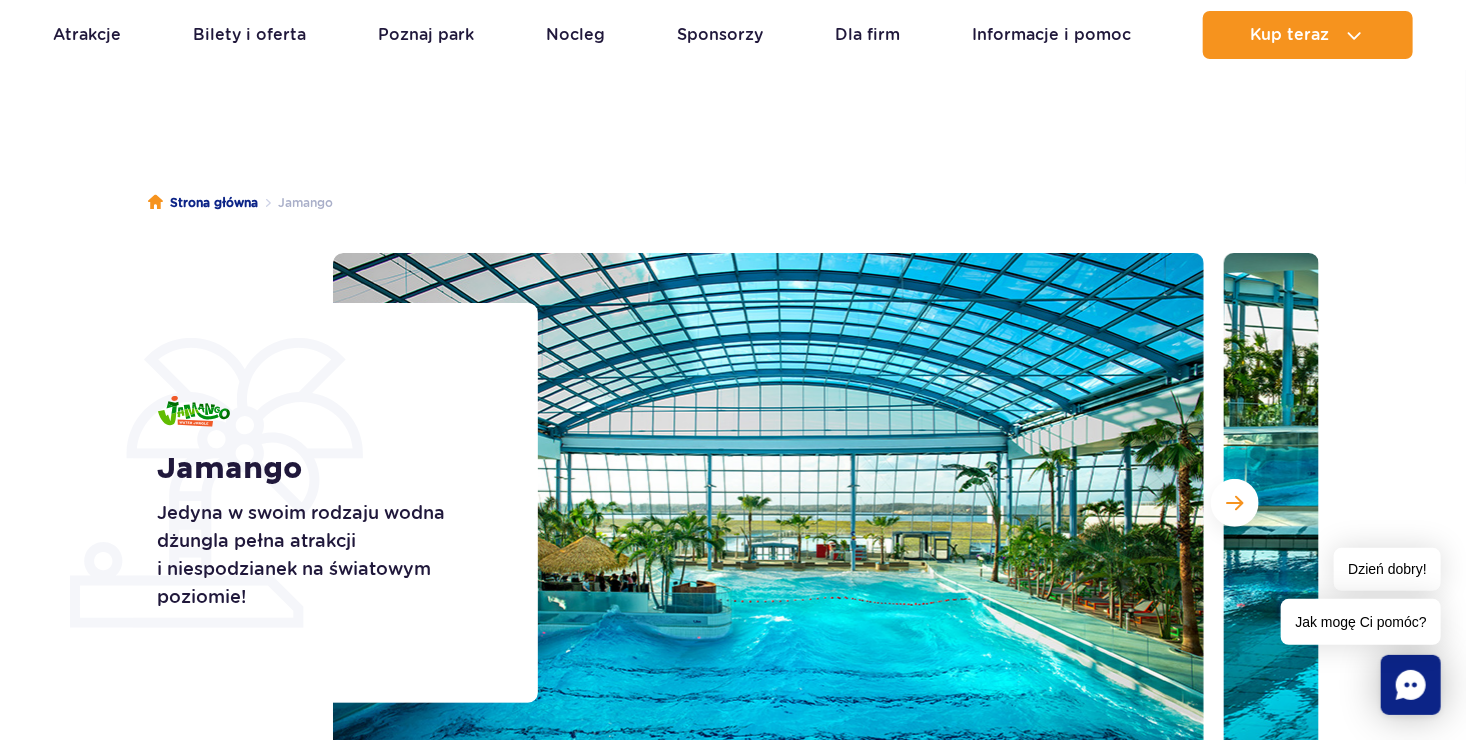 scroll, scrollTop: 0, scrollLeft: 0, axis: both 